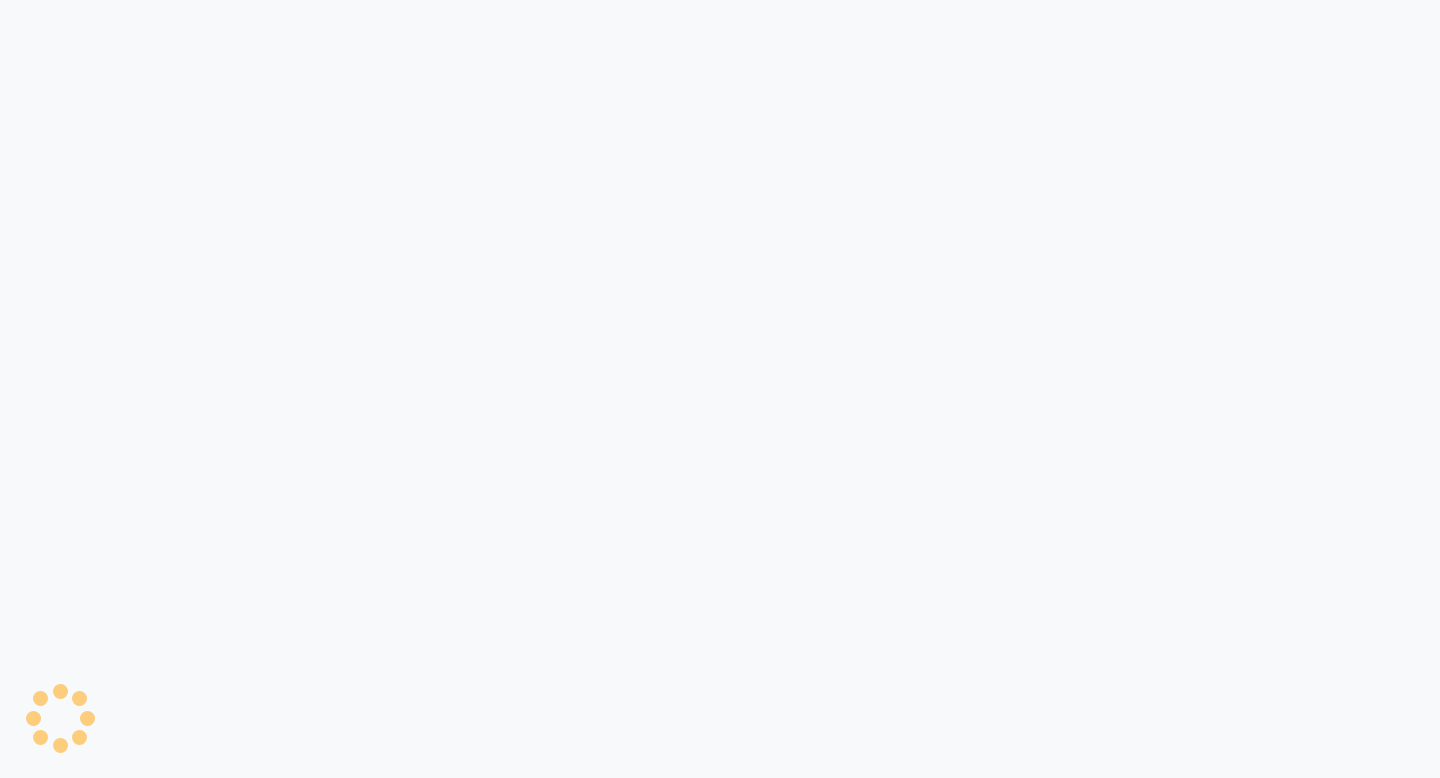scroll, scrollTop: 0, scrollLeft: 0, axis: both 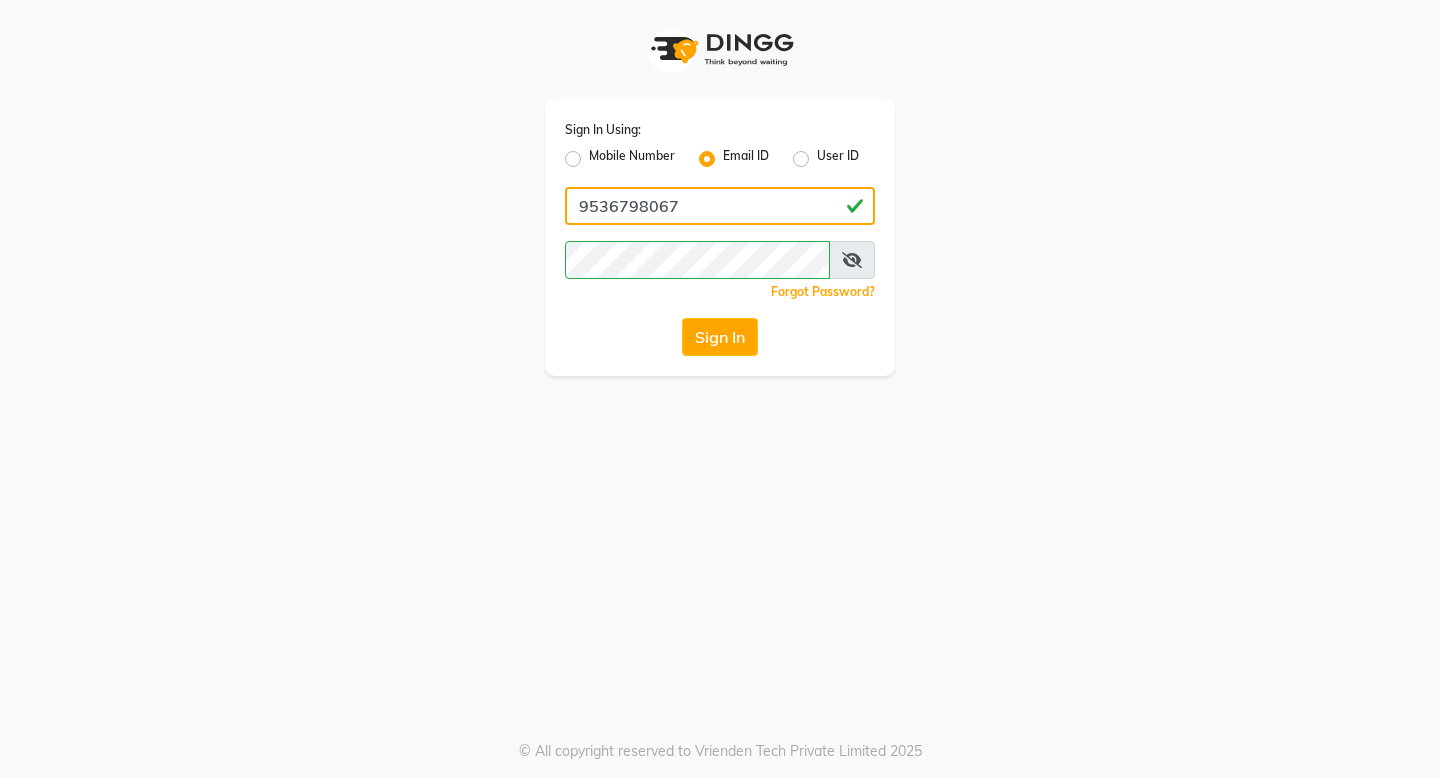 click on "9536798067" 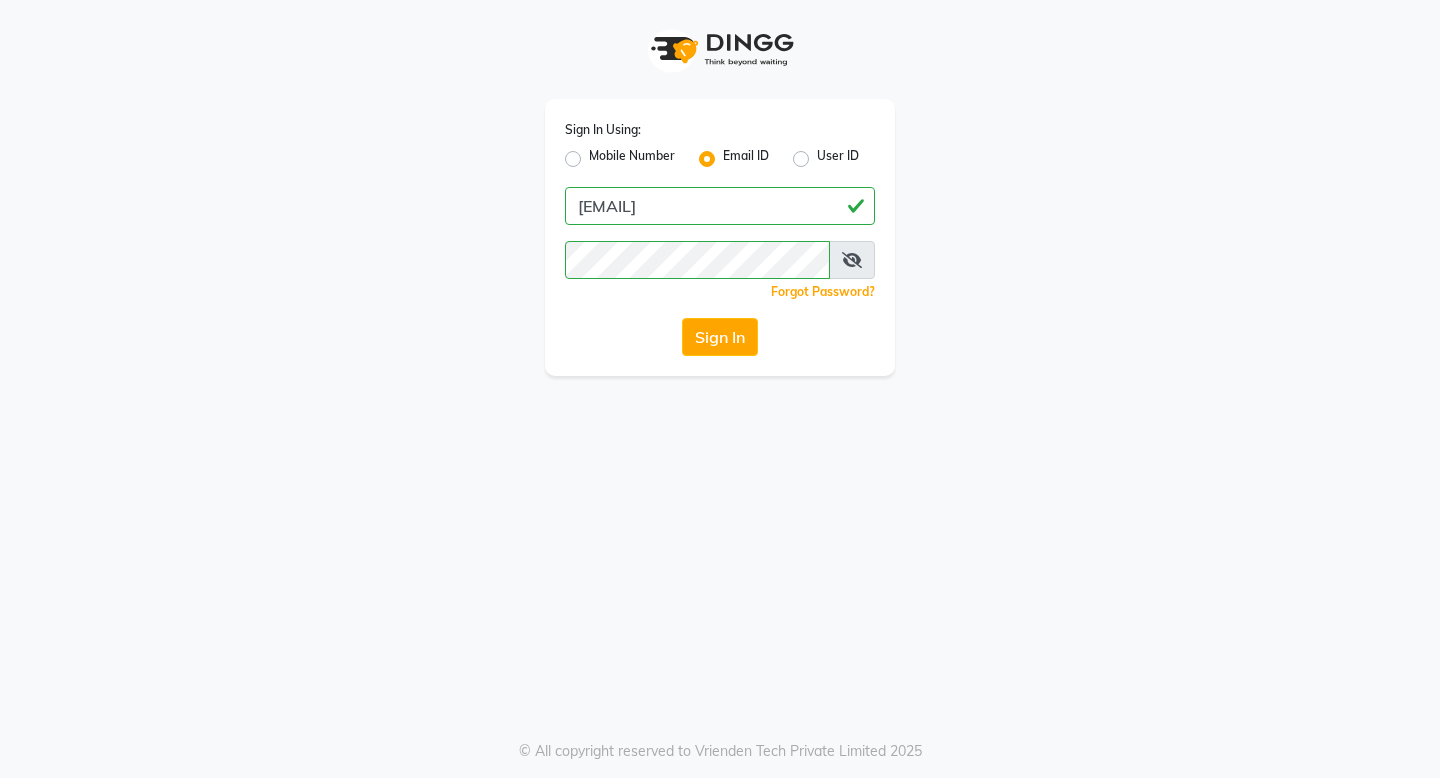click at bounding box center (852, 260) 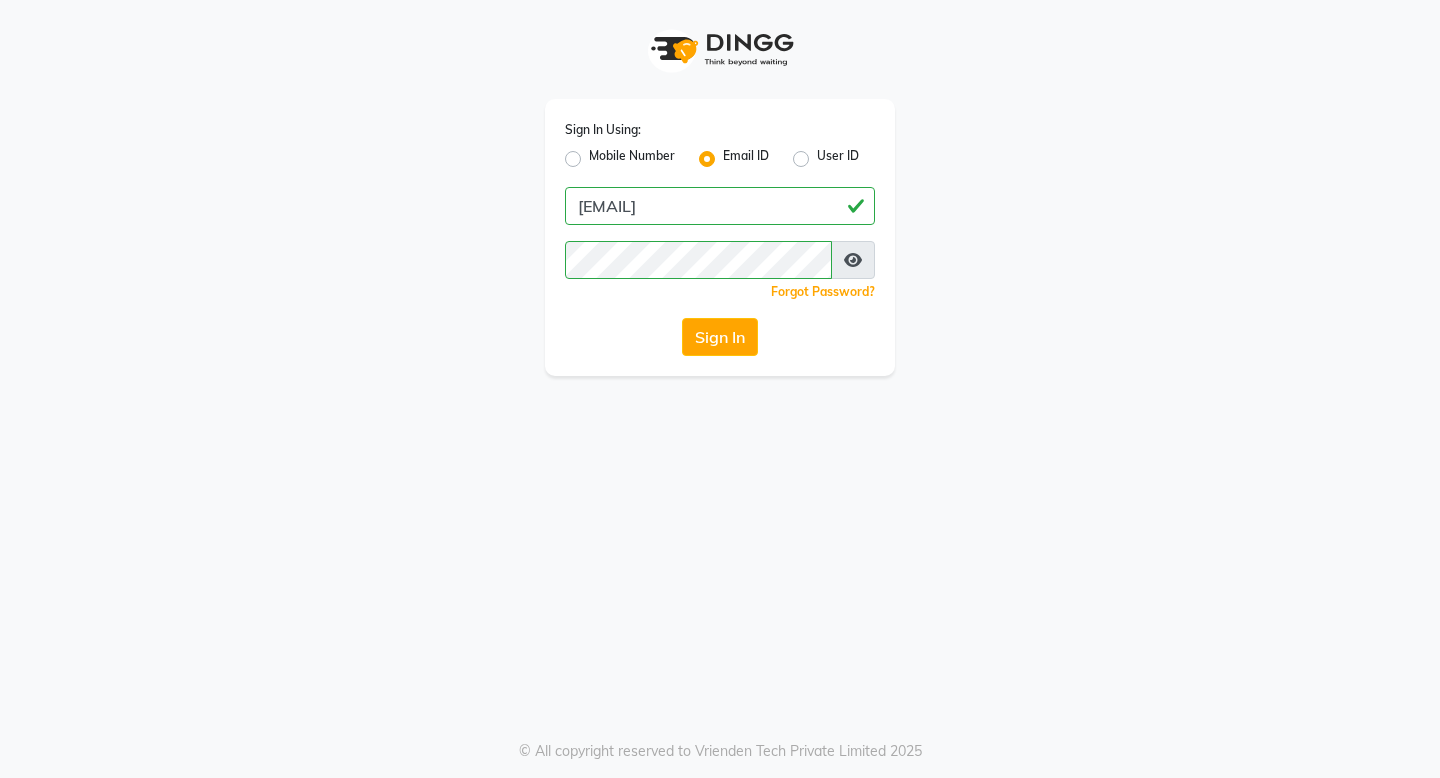 click at bounding box center (853, 260) 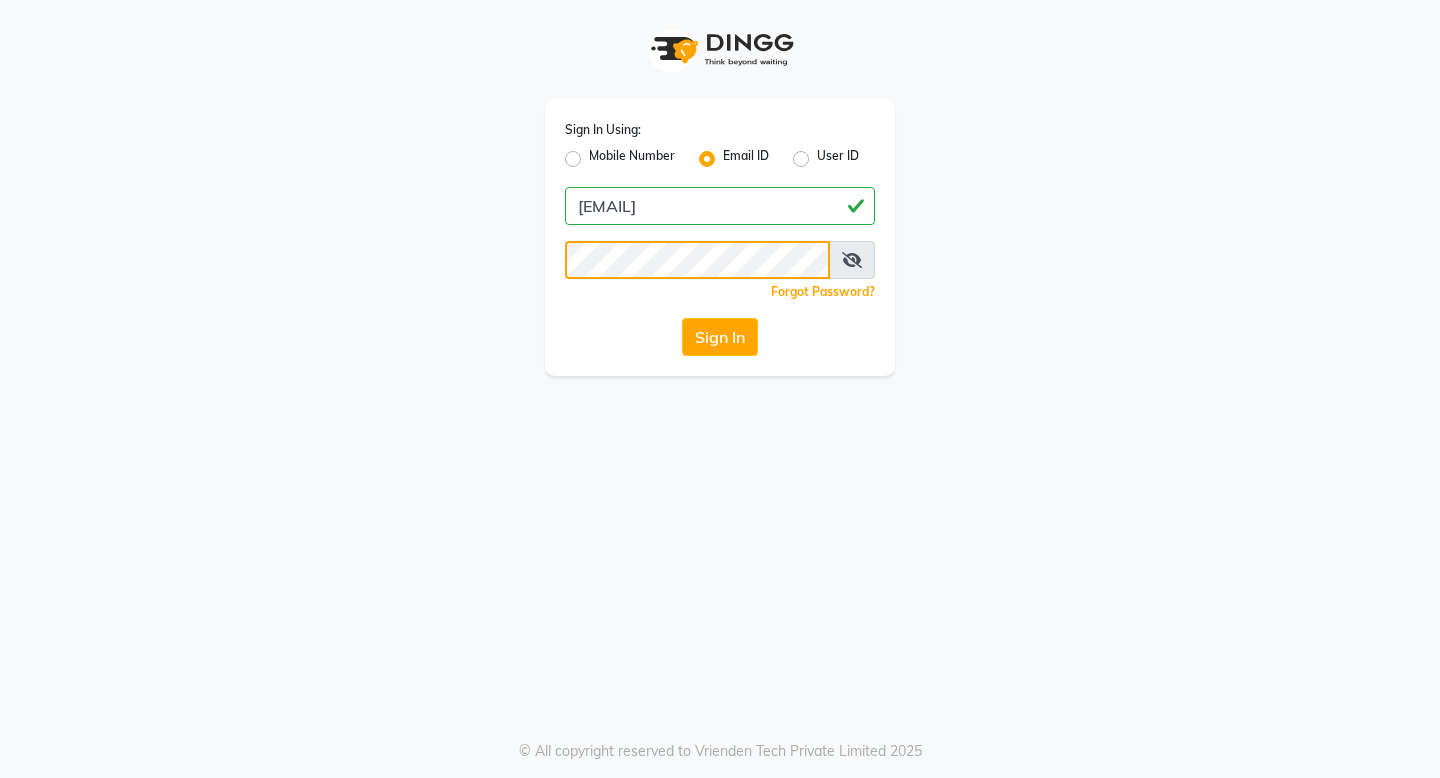 click on "Sign In" 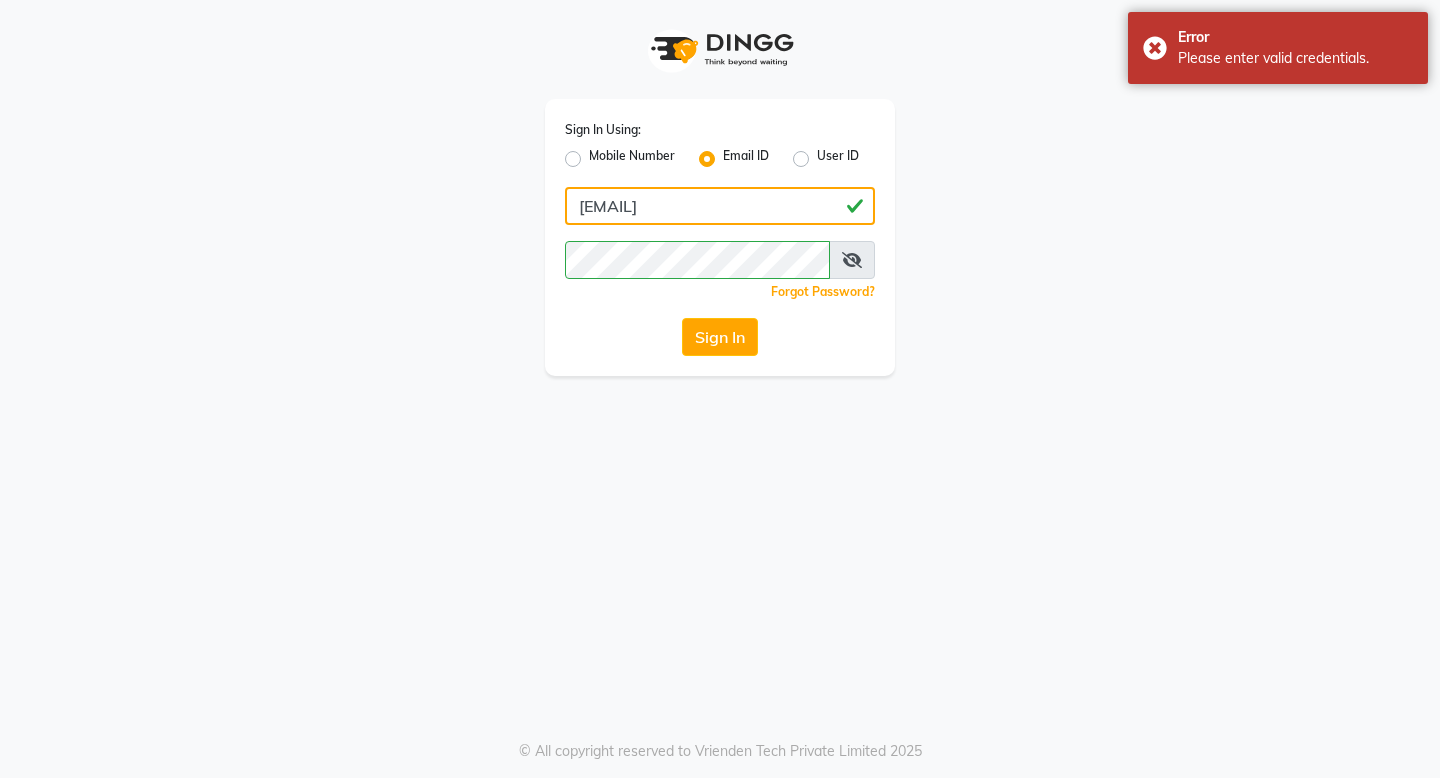 click on "satyaky111@gmail" 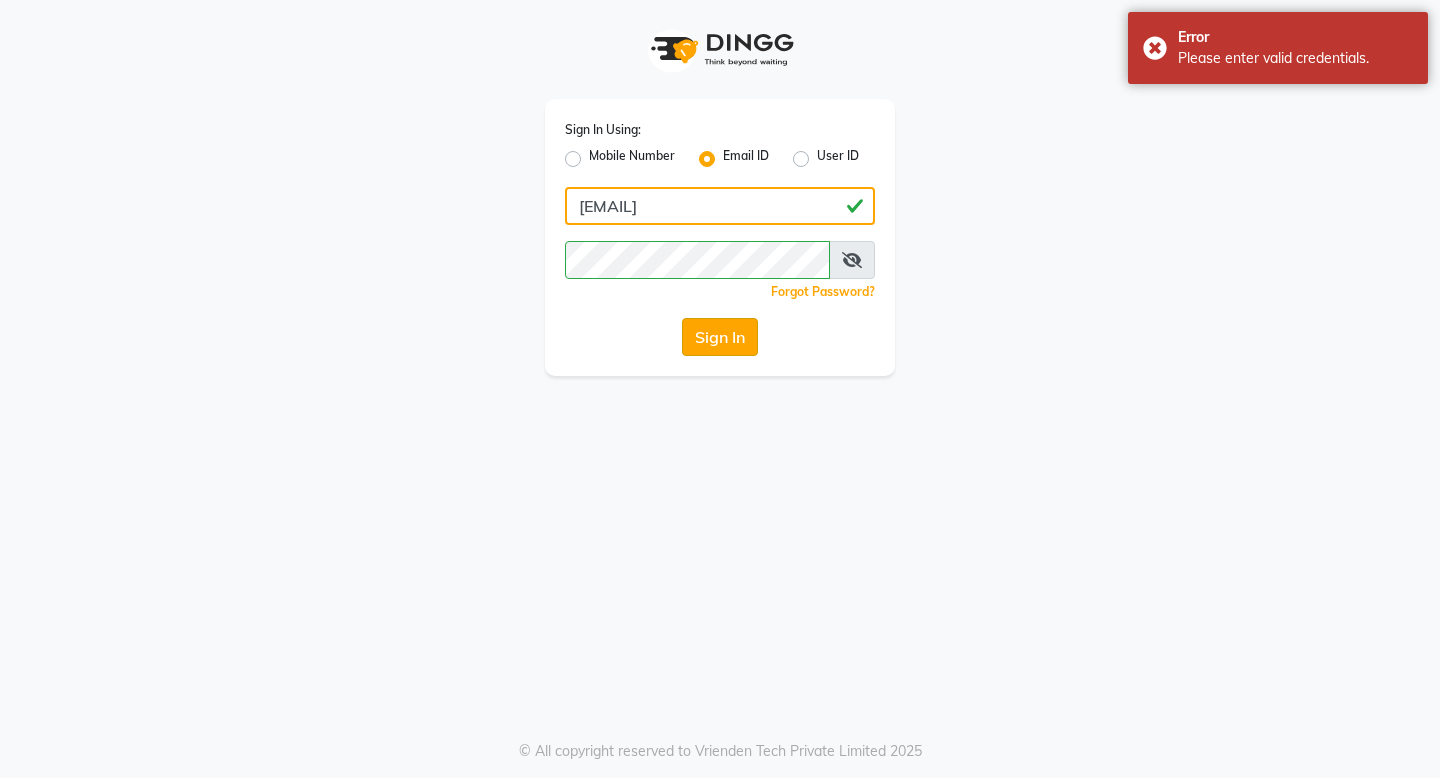 type on "satyaky111@gmail.com" 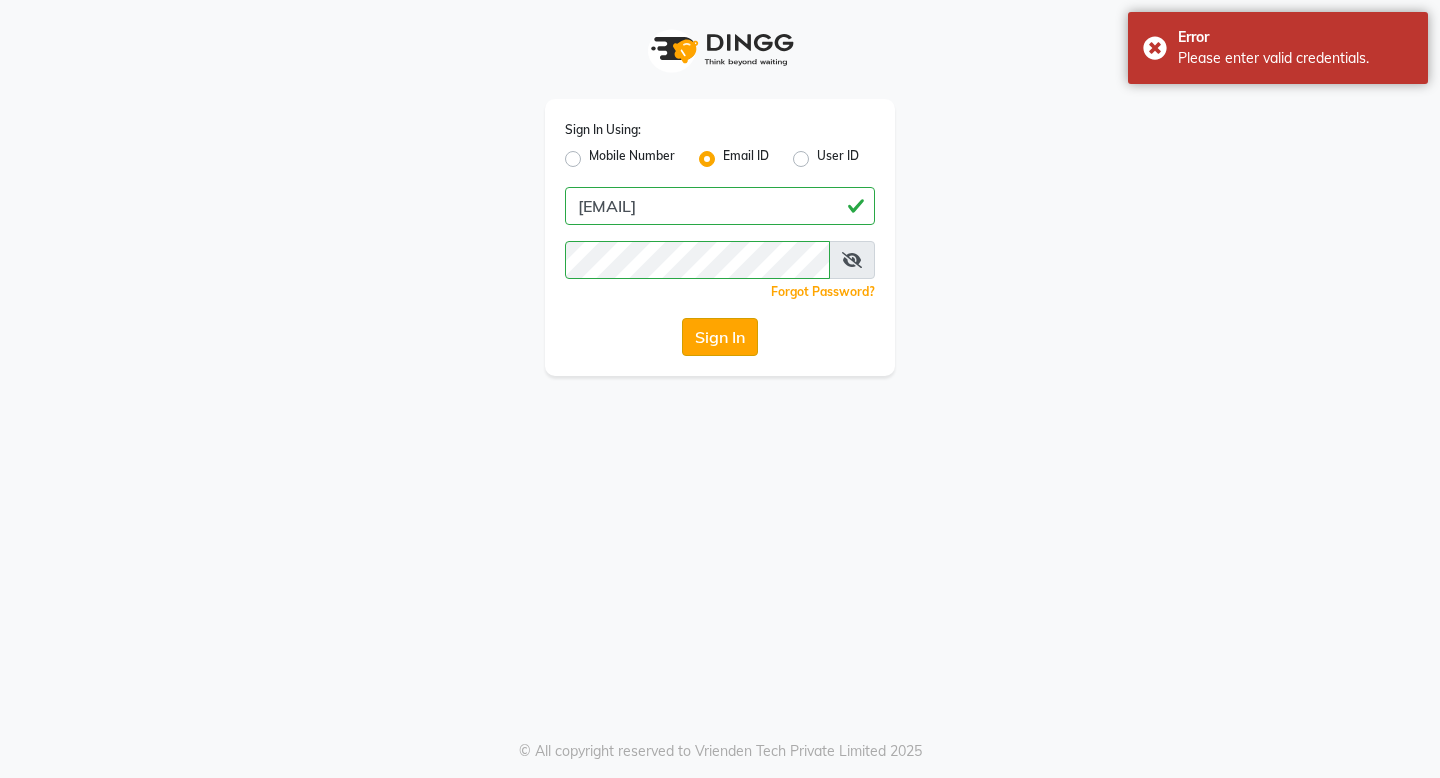 click on "Sign In" 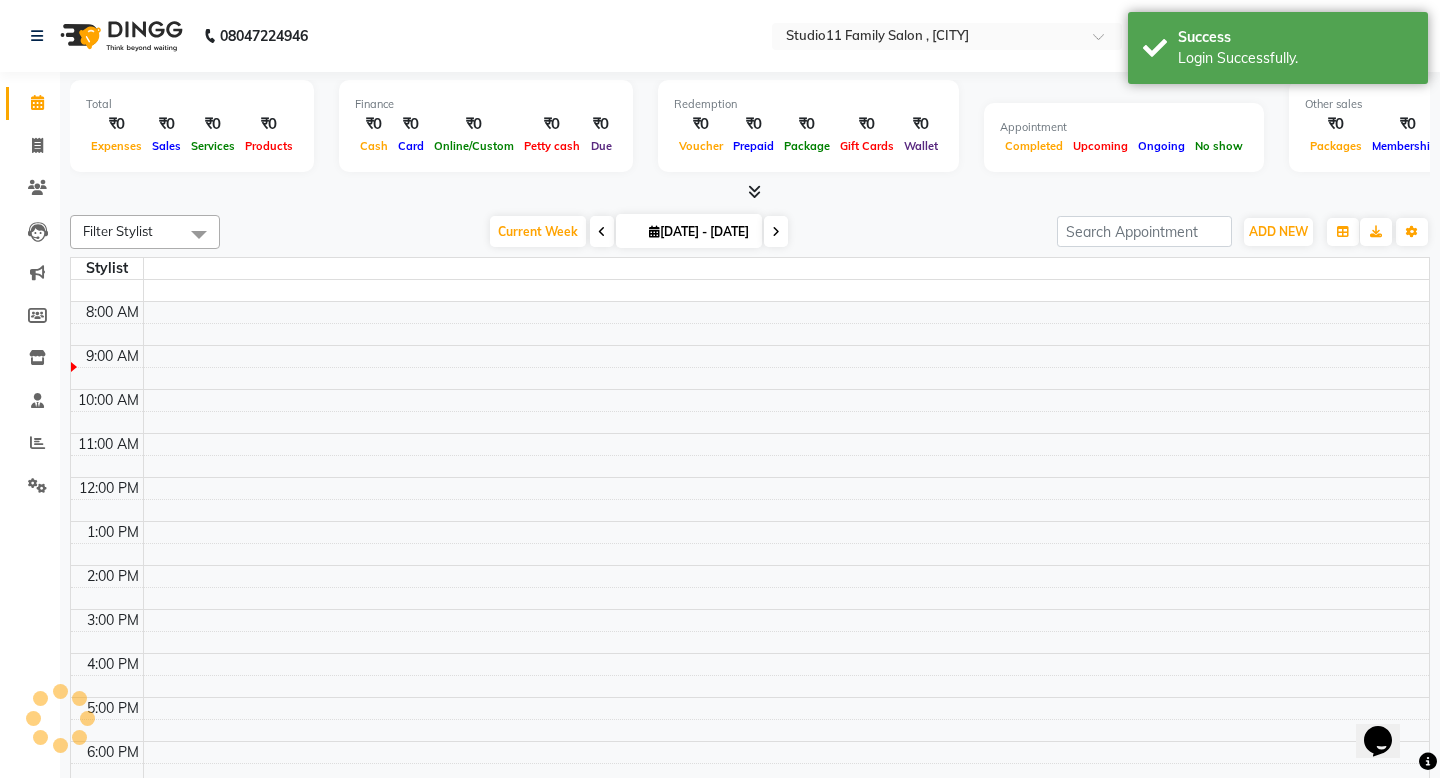 scroll, scrollTop: 0, scrollLeft: 0, axis: both 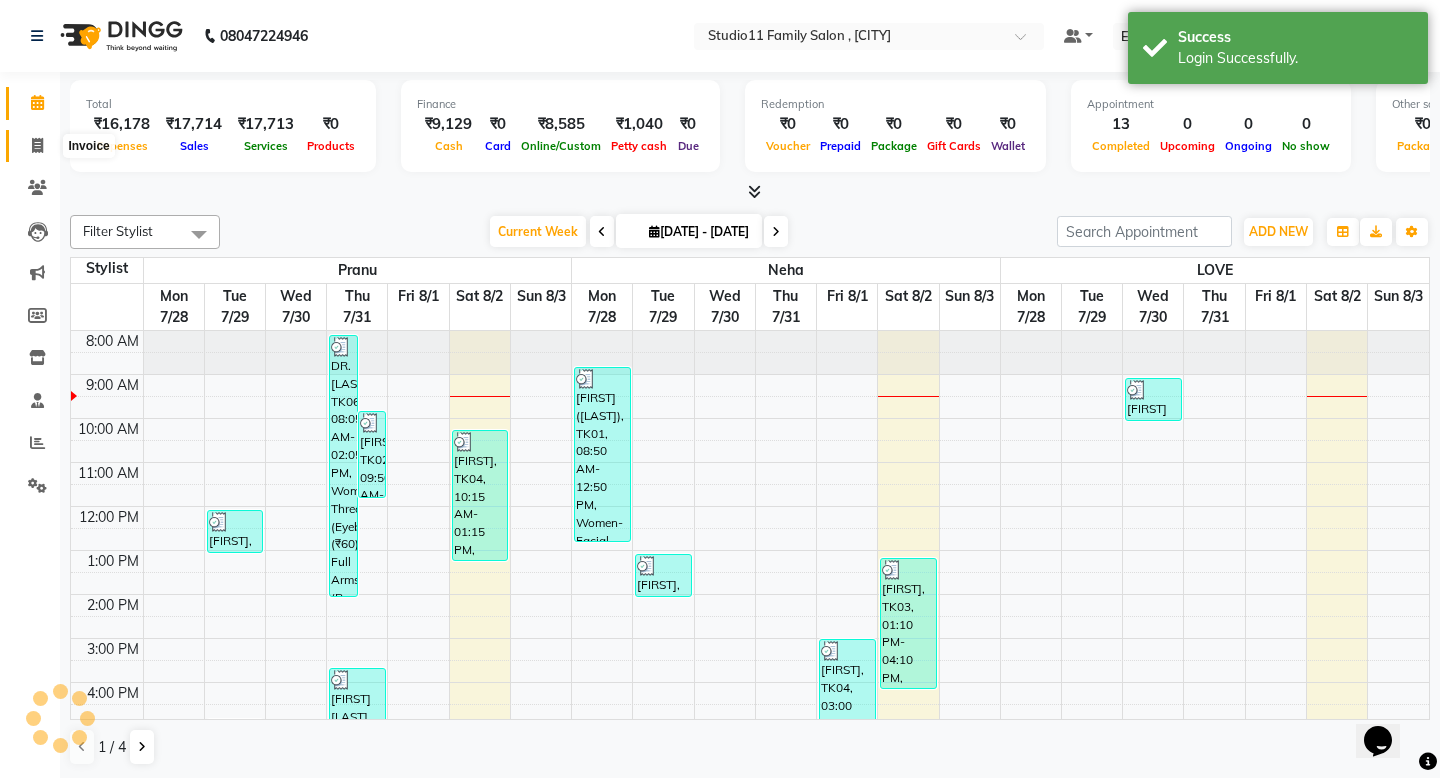 click 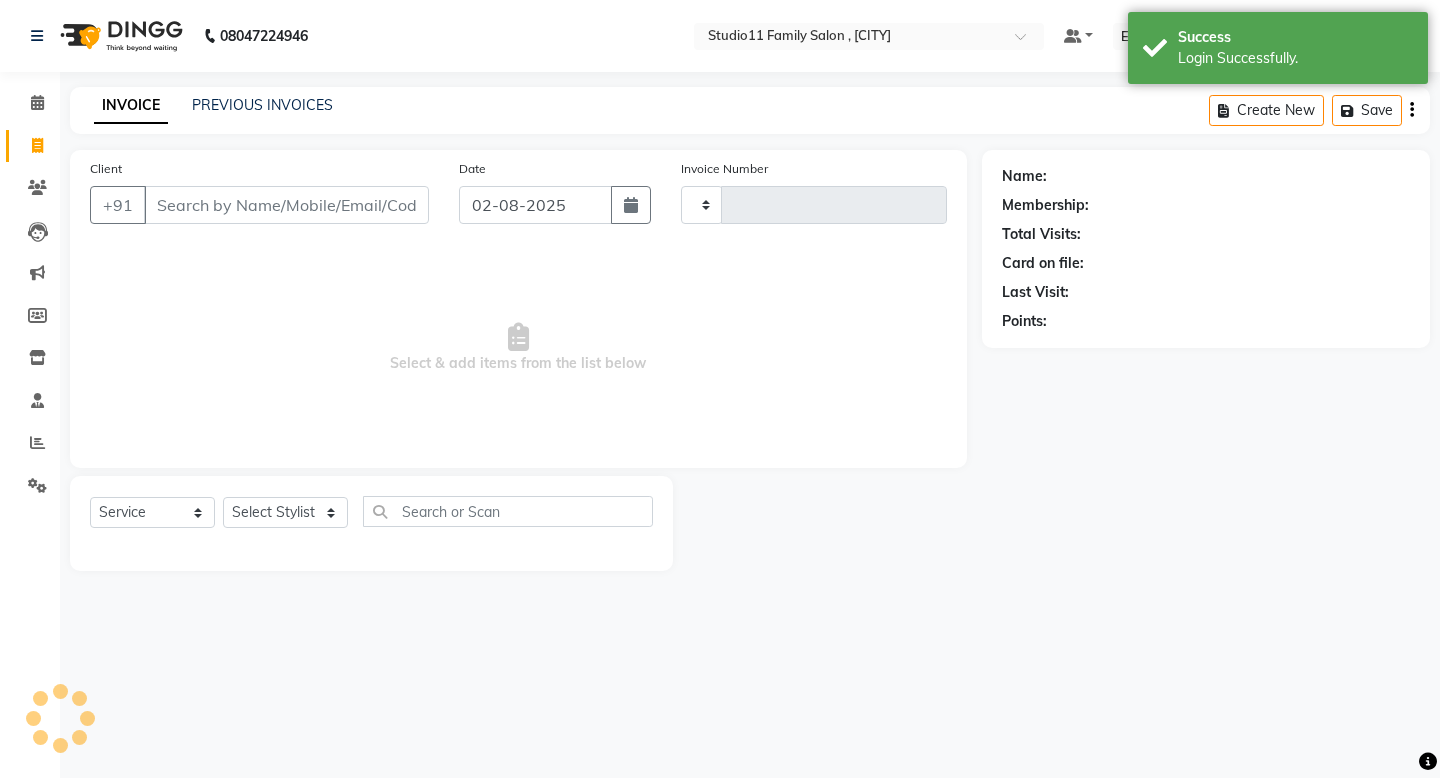 type on "0868" 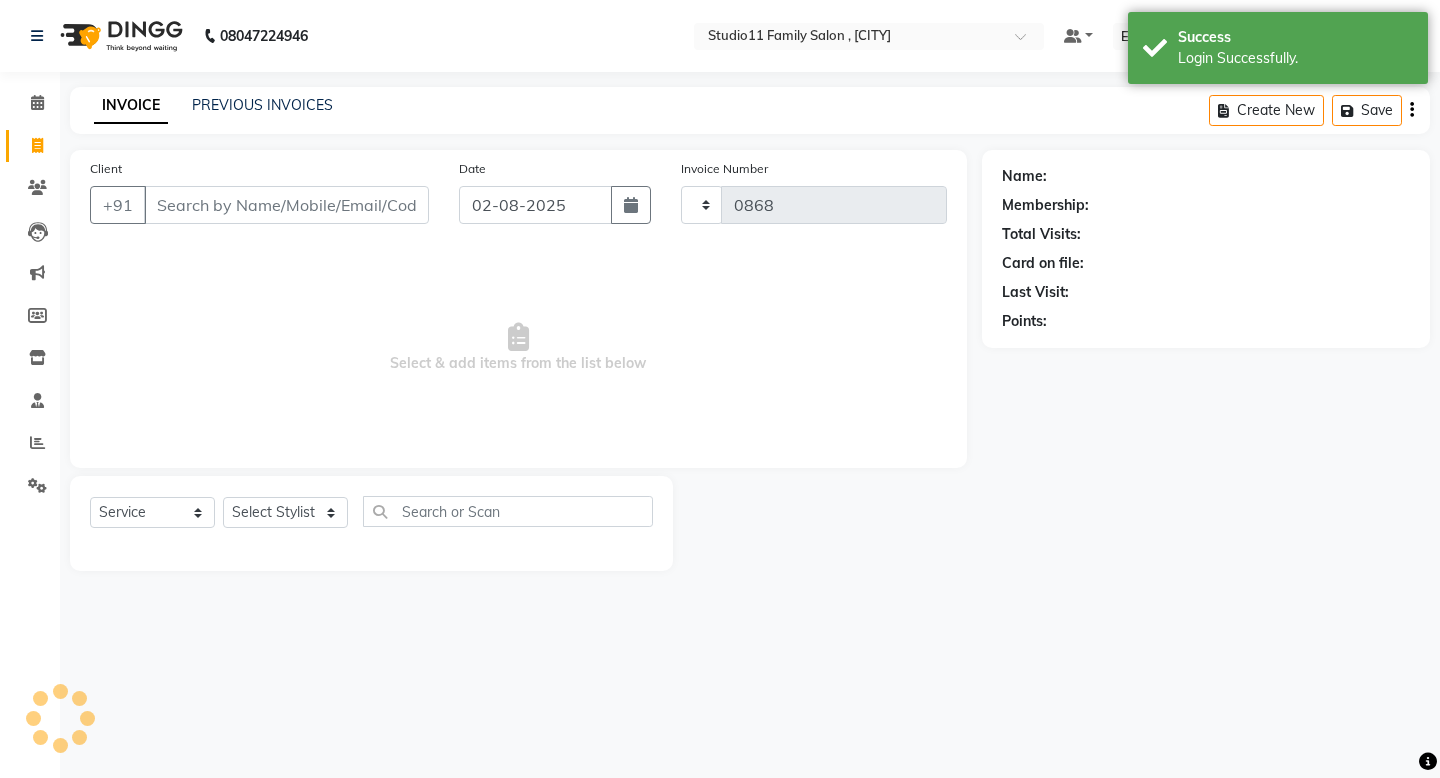 select on "7303" 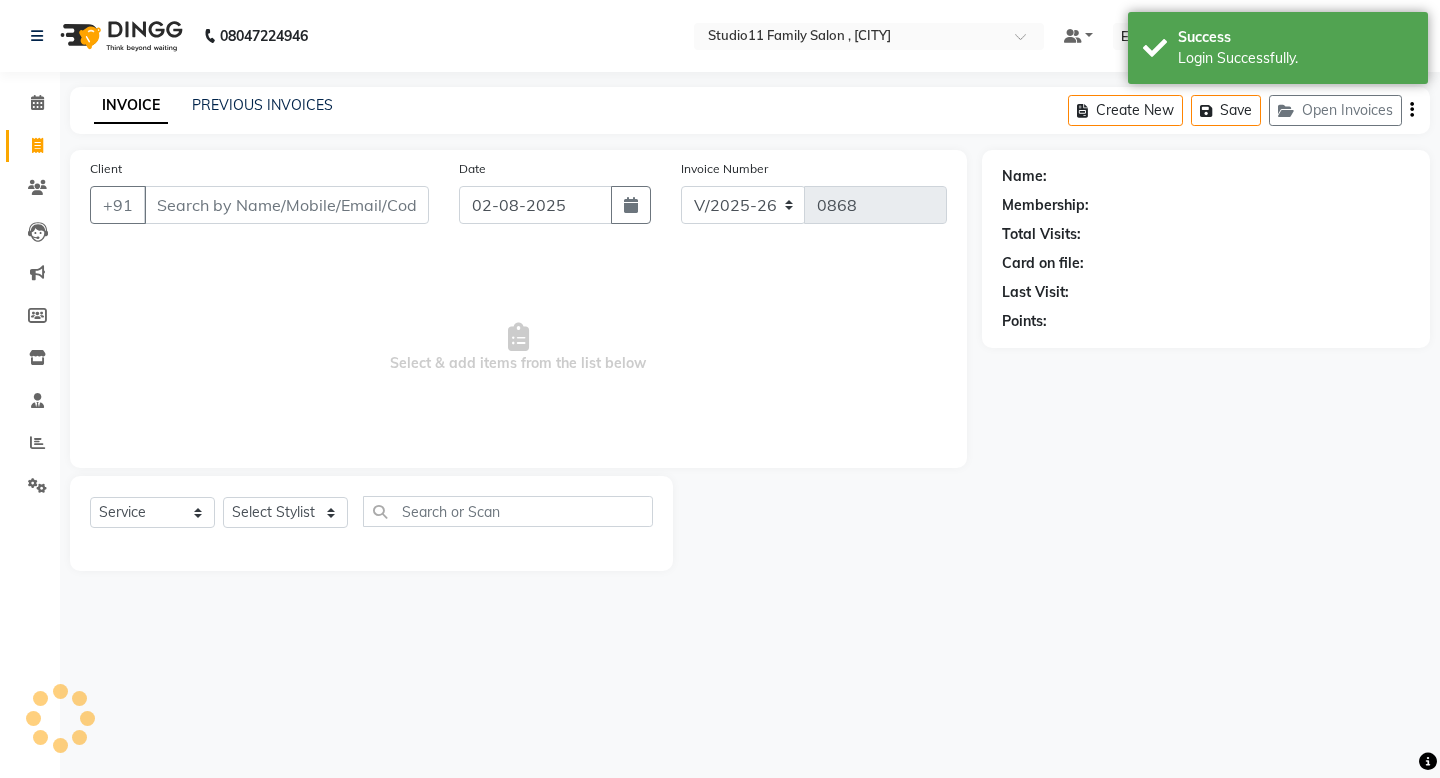 click on "INVOICE PREVIOUS INVOICES Create New   Save   Open Invoices" 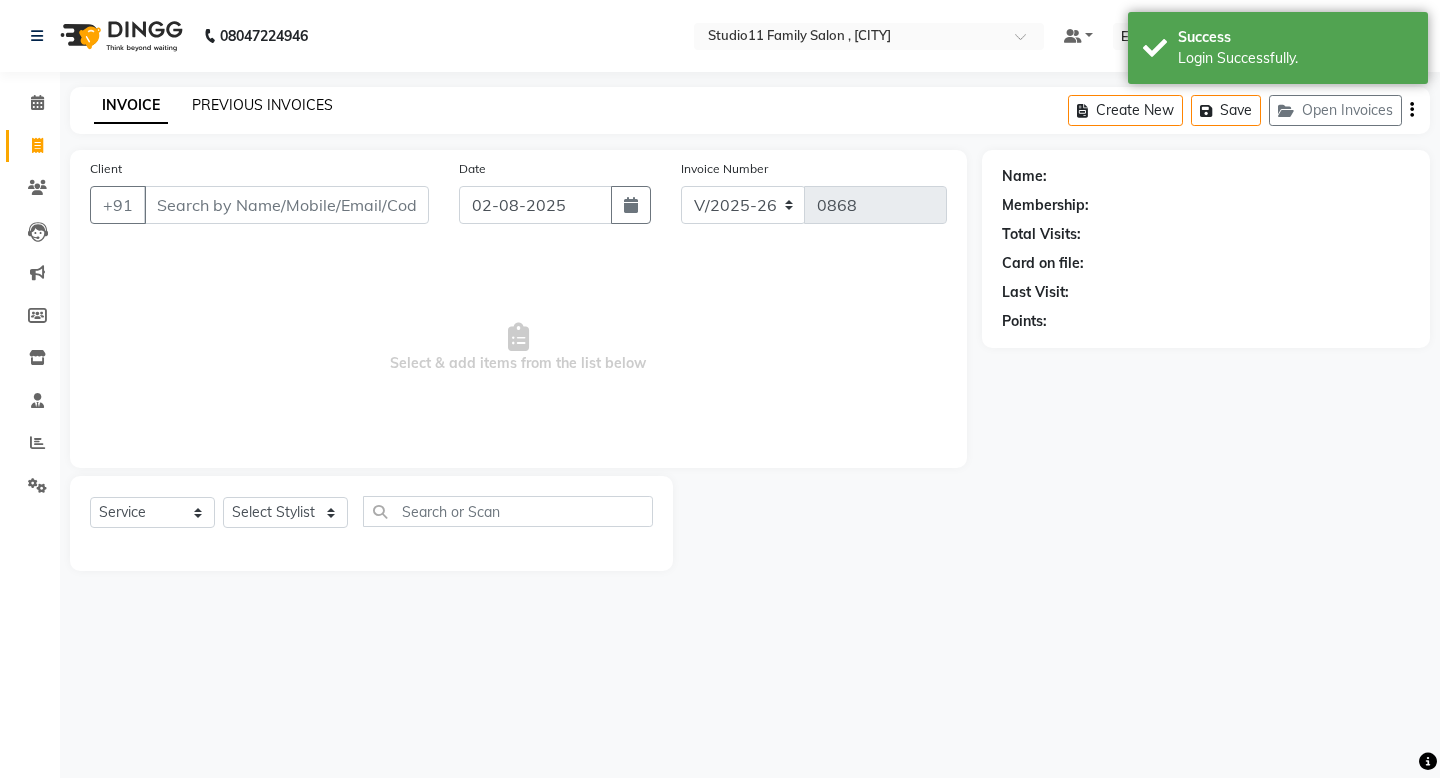 click on "PREVIOUS INVOICES" 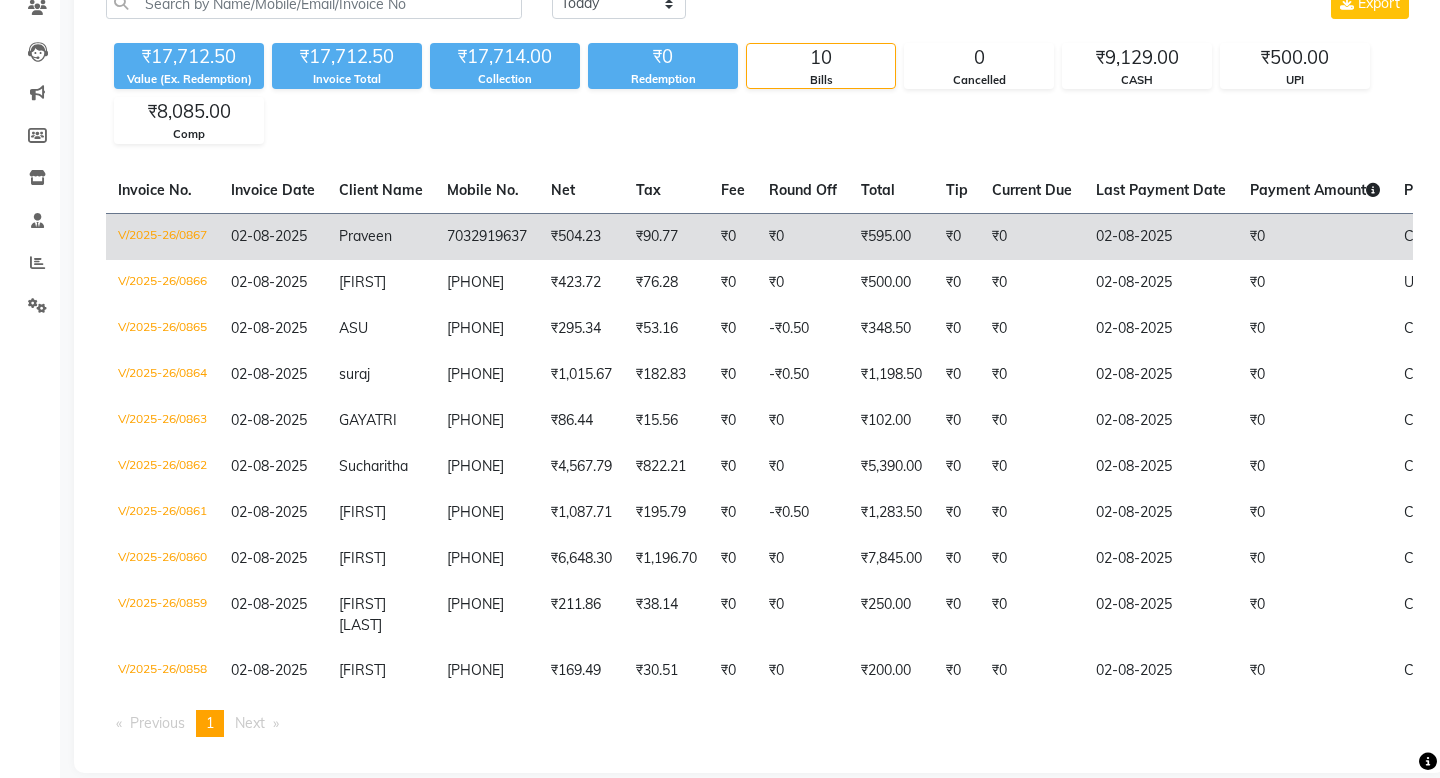 scroll, scrollTop: 185, scrollLeft: 0, axis: vertical 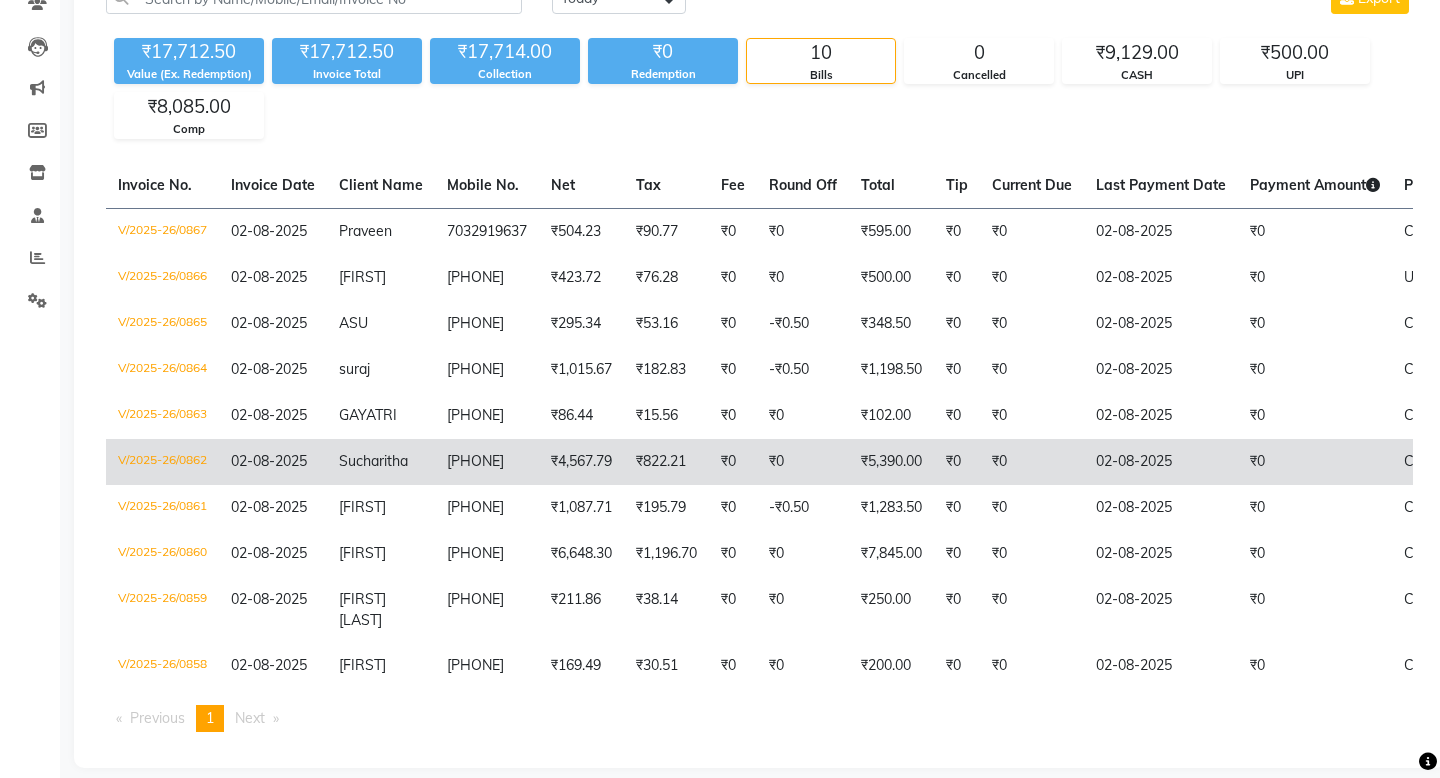 click on "V/2025-26/0862" 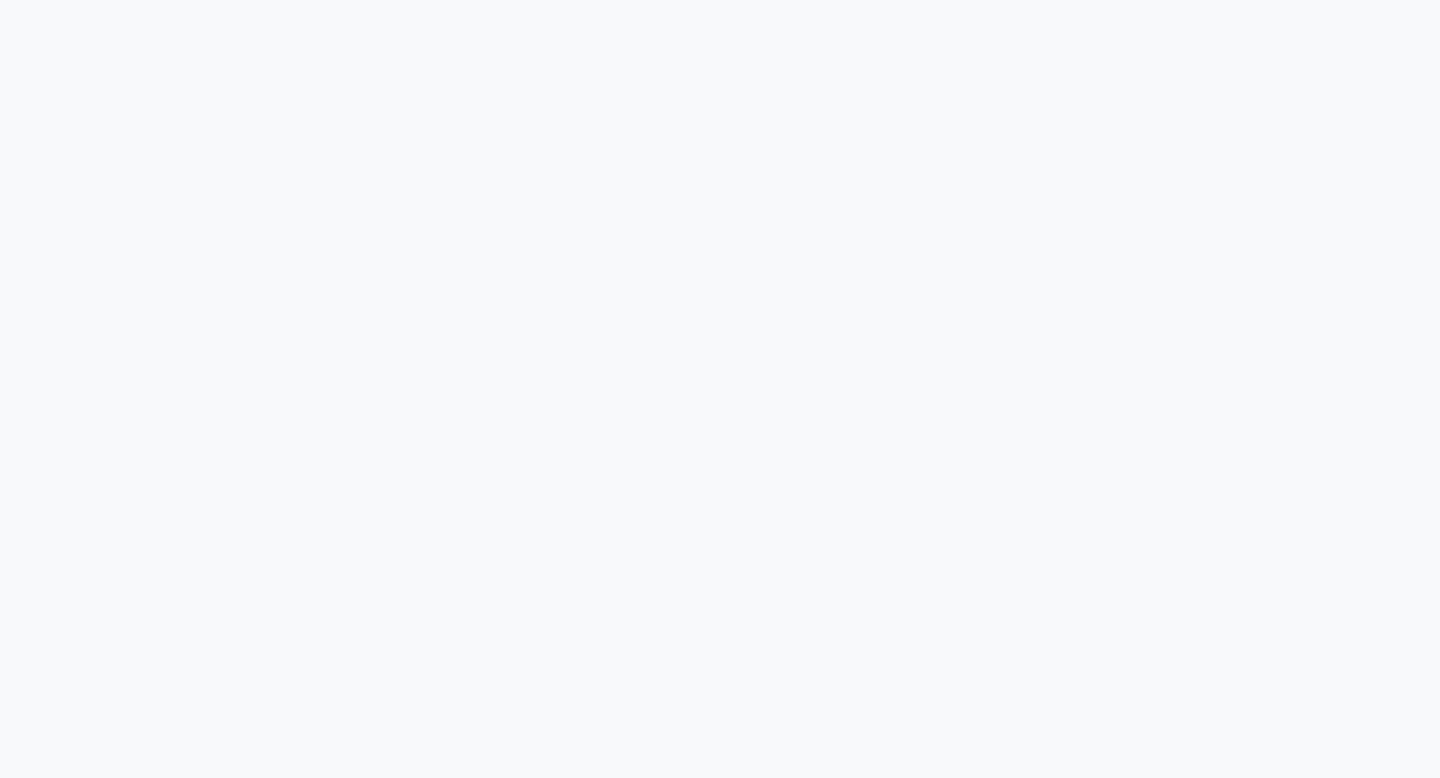 scroll, scrollTop: 0, scrollLeft: 0, axis: both 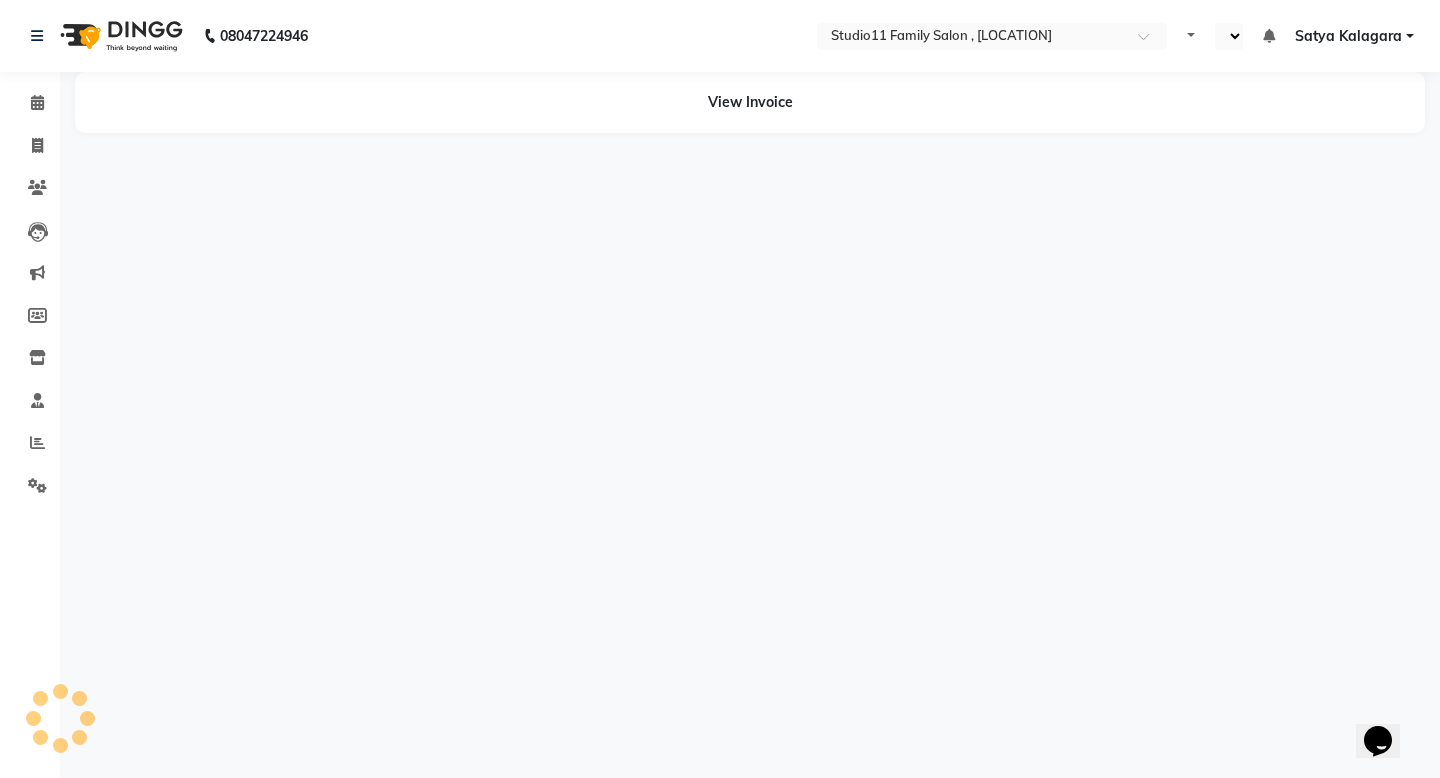 select on "en" 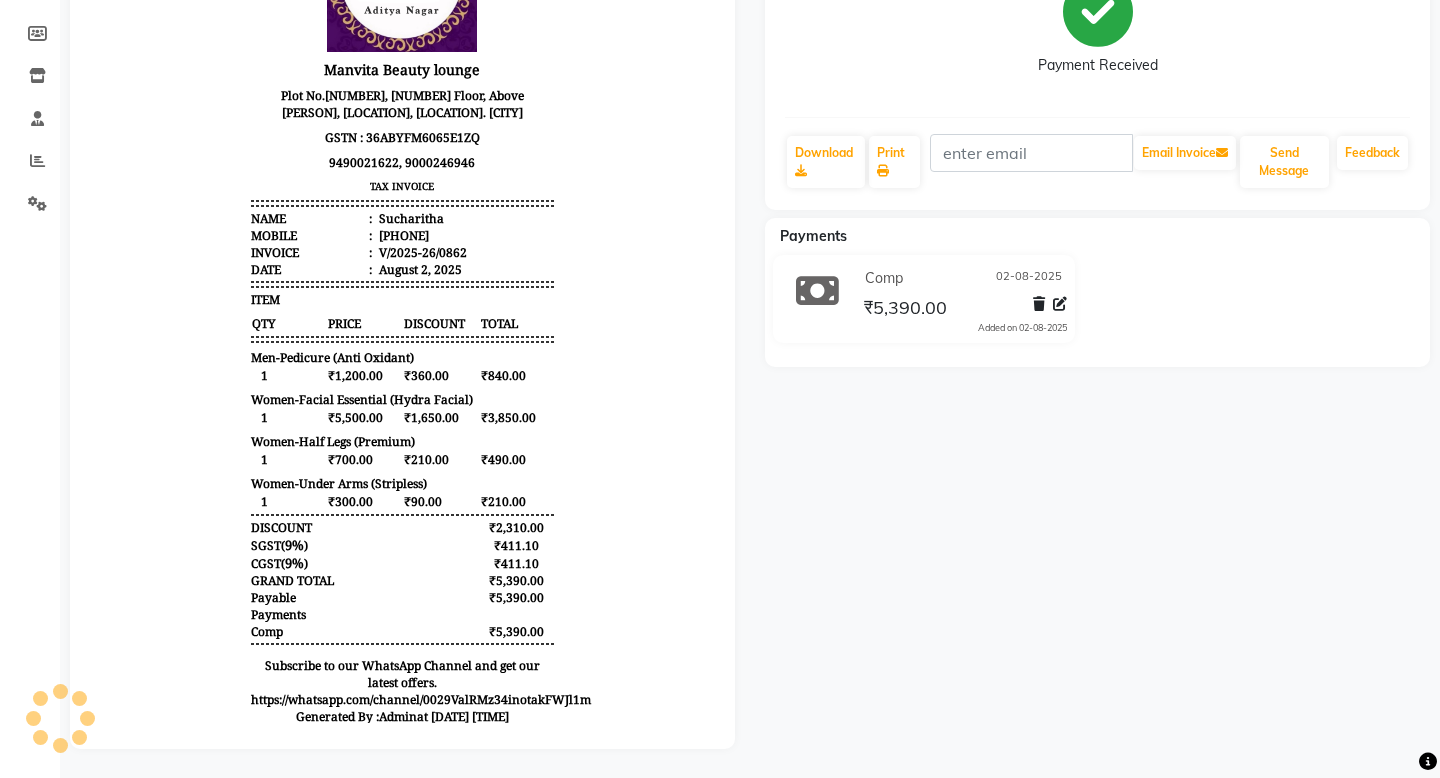 scroll, scrollTop: 0, scrollLeft: 0, axis: both 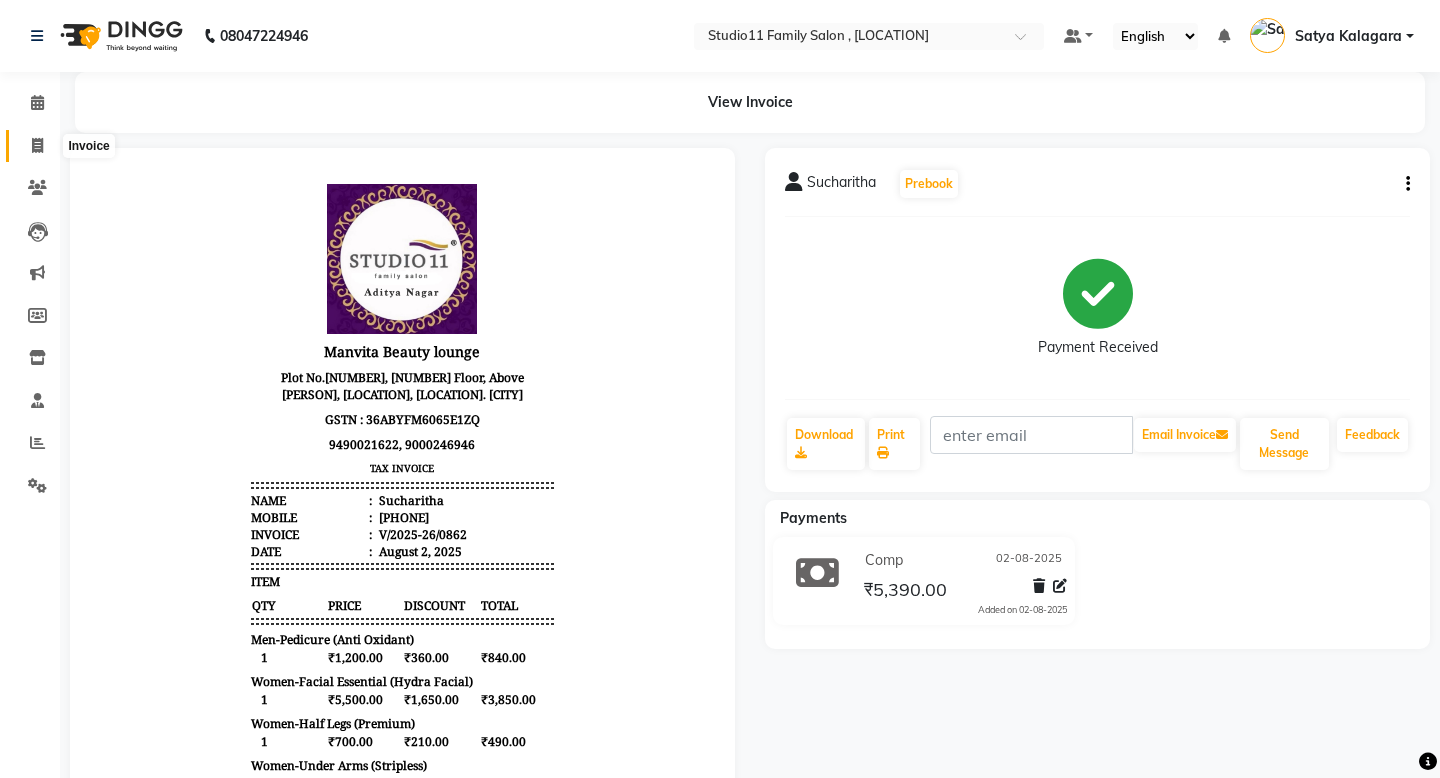 click 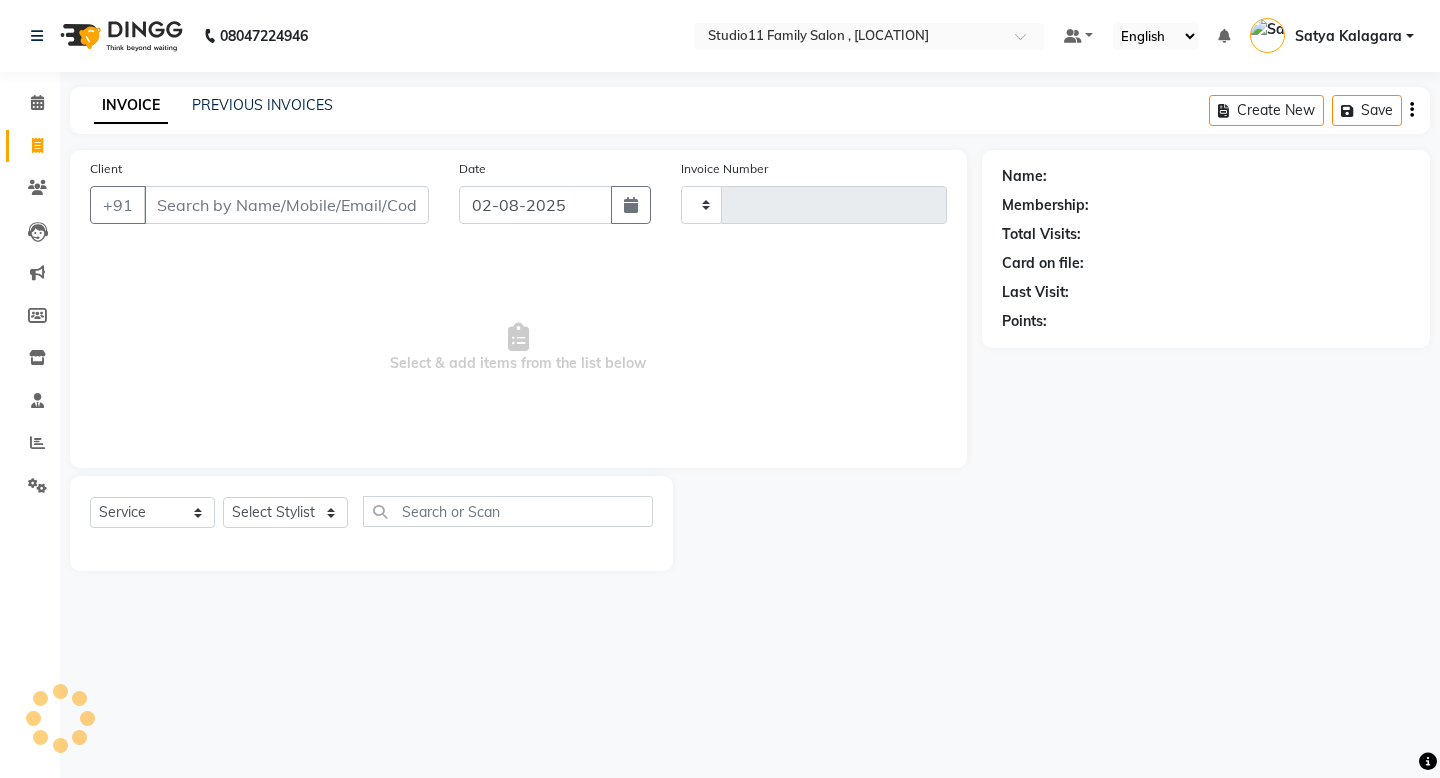 type on "0868" 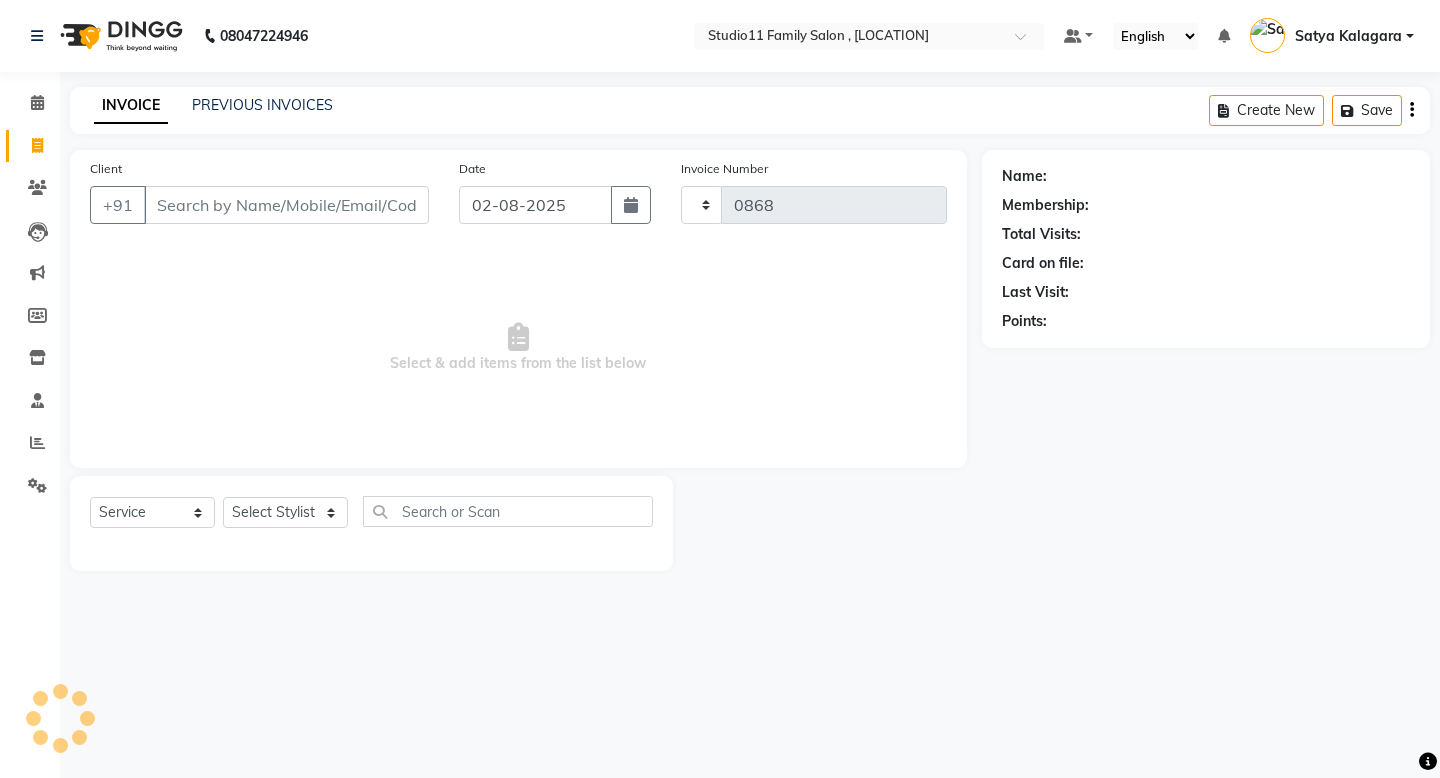 select on "7303" 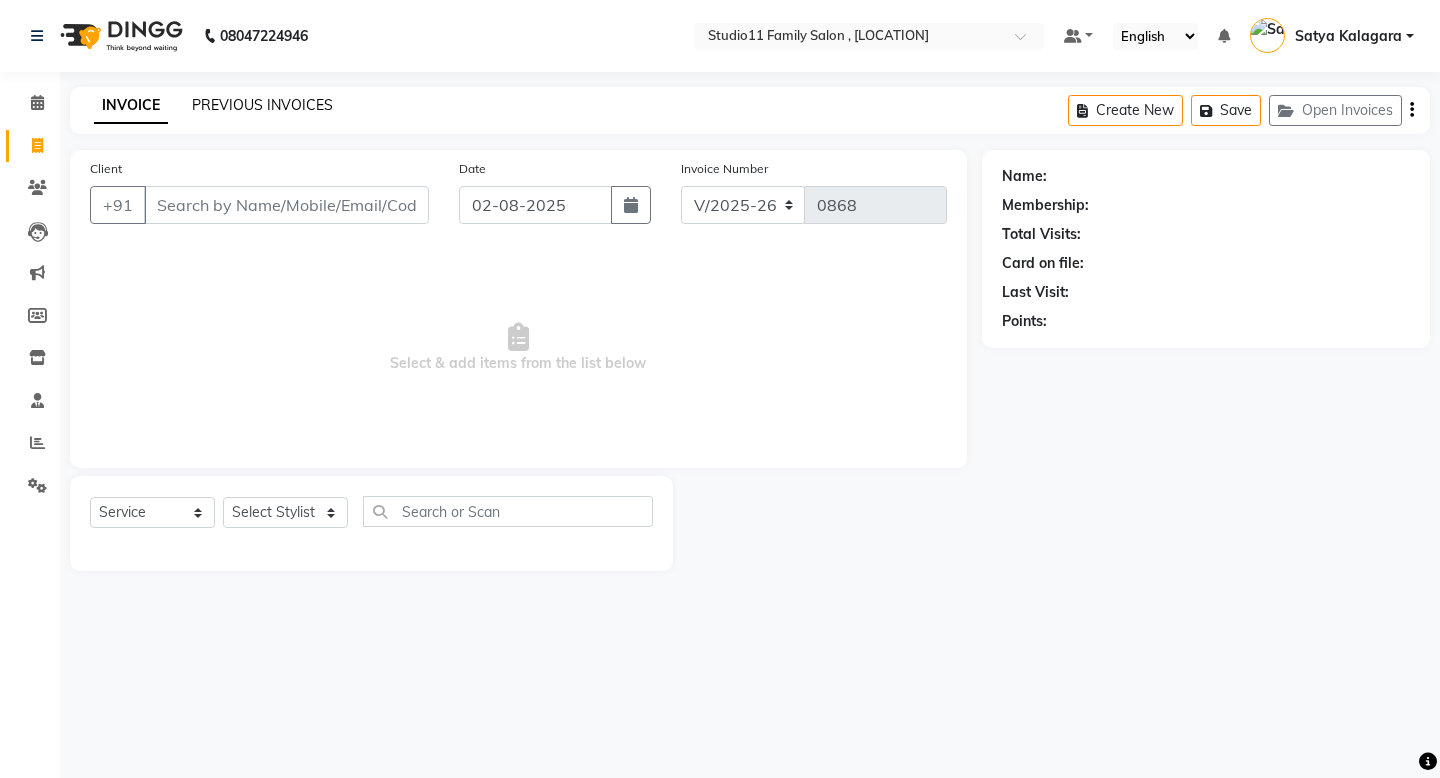click on "PREVIOUS INVOICES" 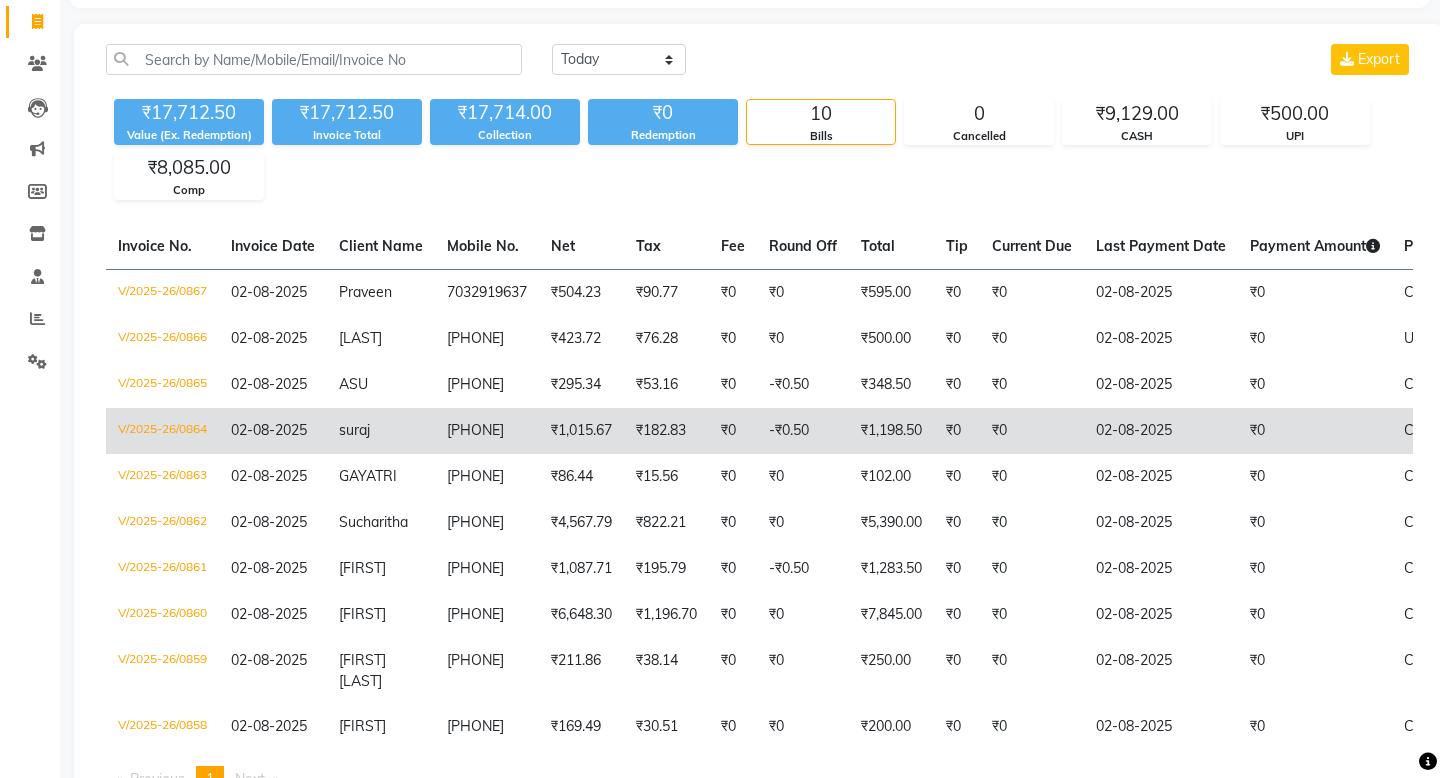 scroll, scrollTop: 185, scrollLeft: 0, axis: vertical 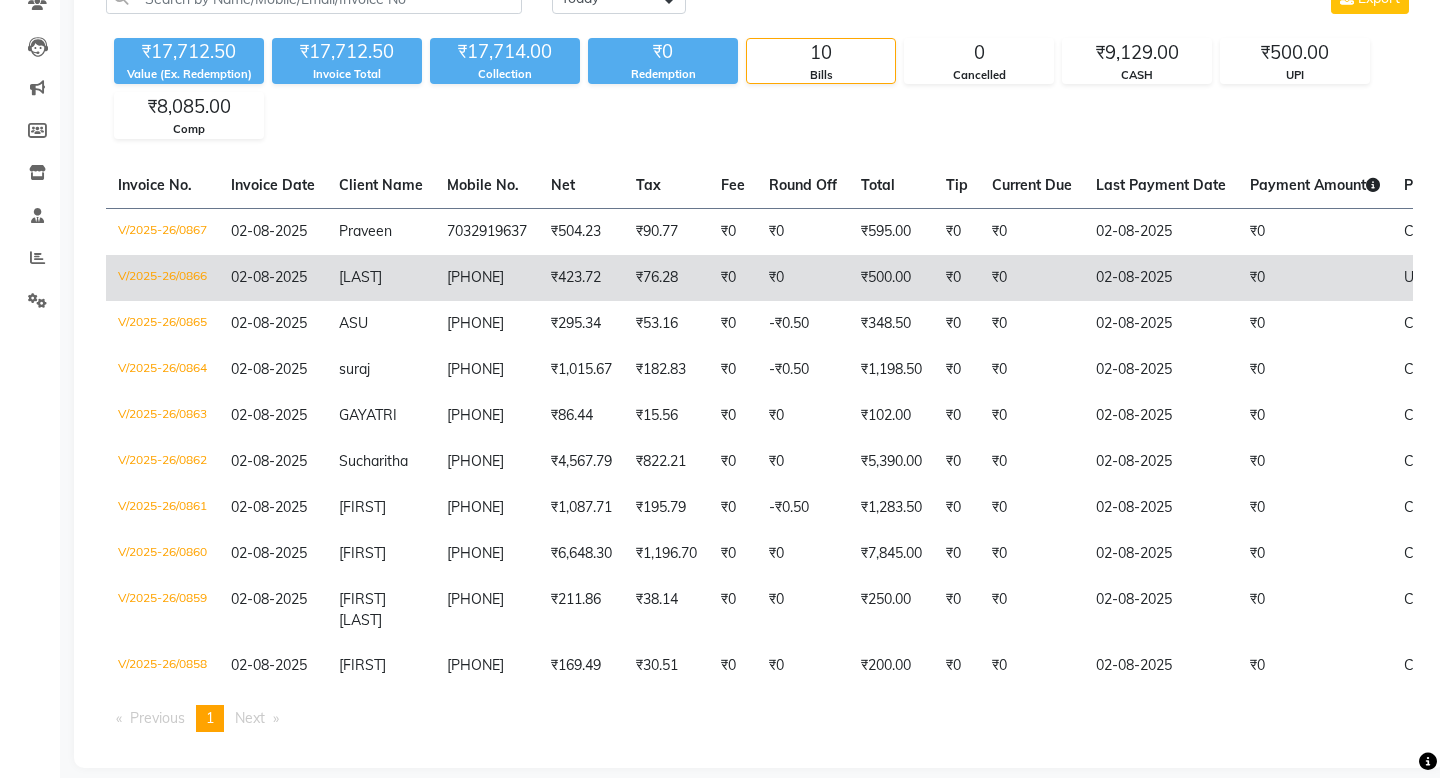 click on "02-08-2025" 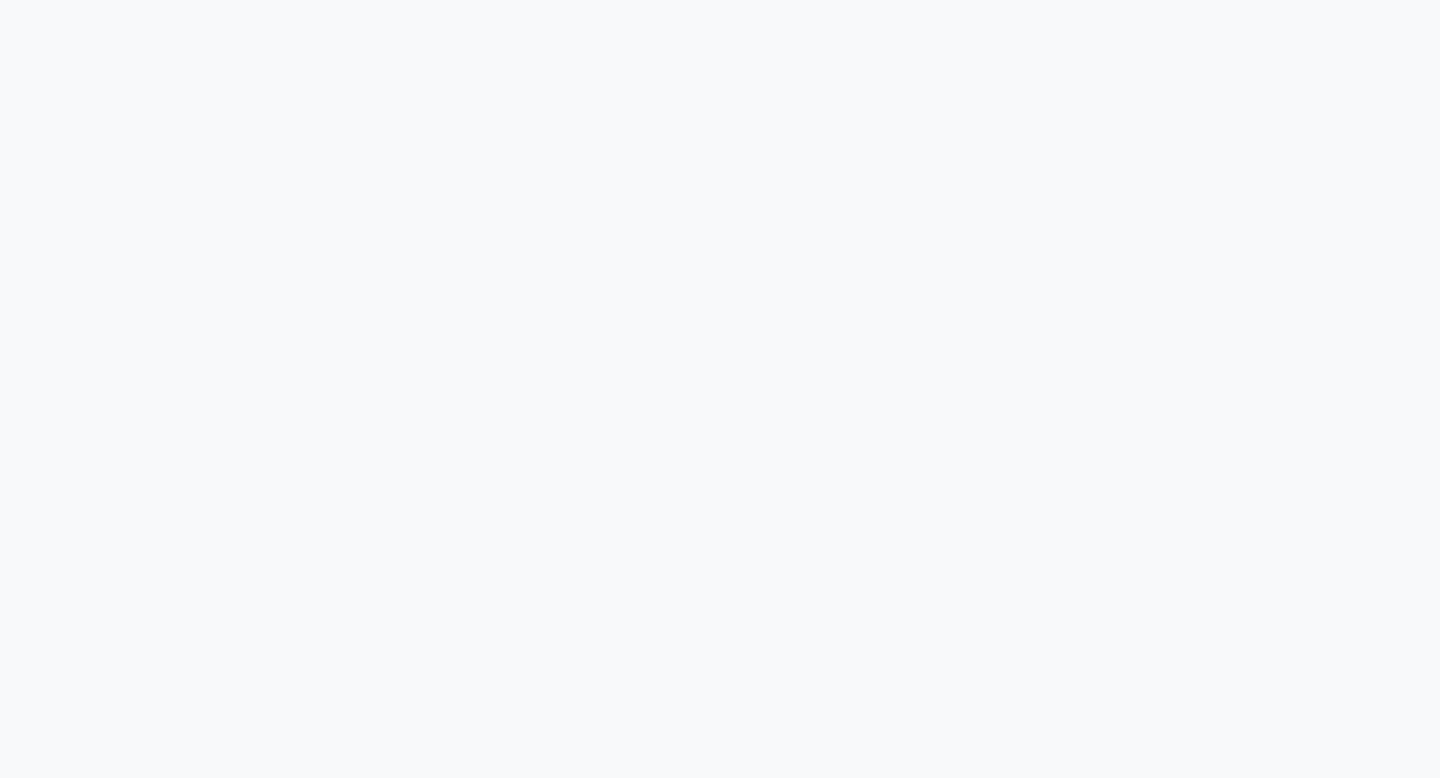 scroll, scrollTop: 0, scrollLeft: 0, axis: both 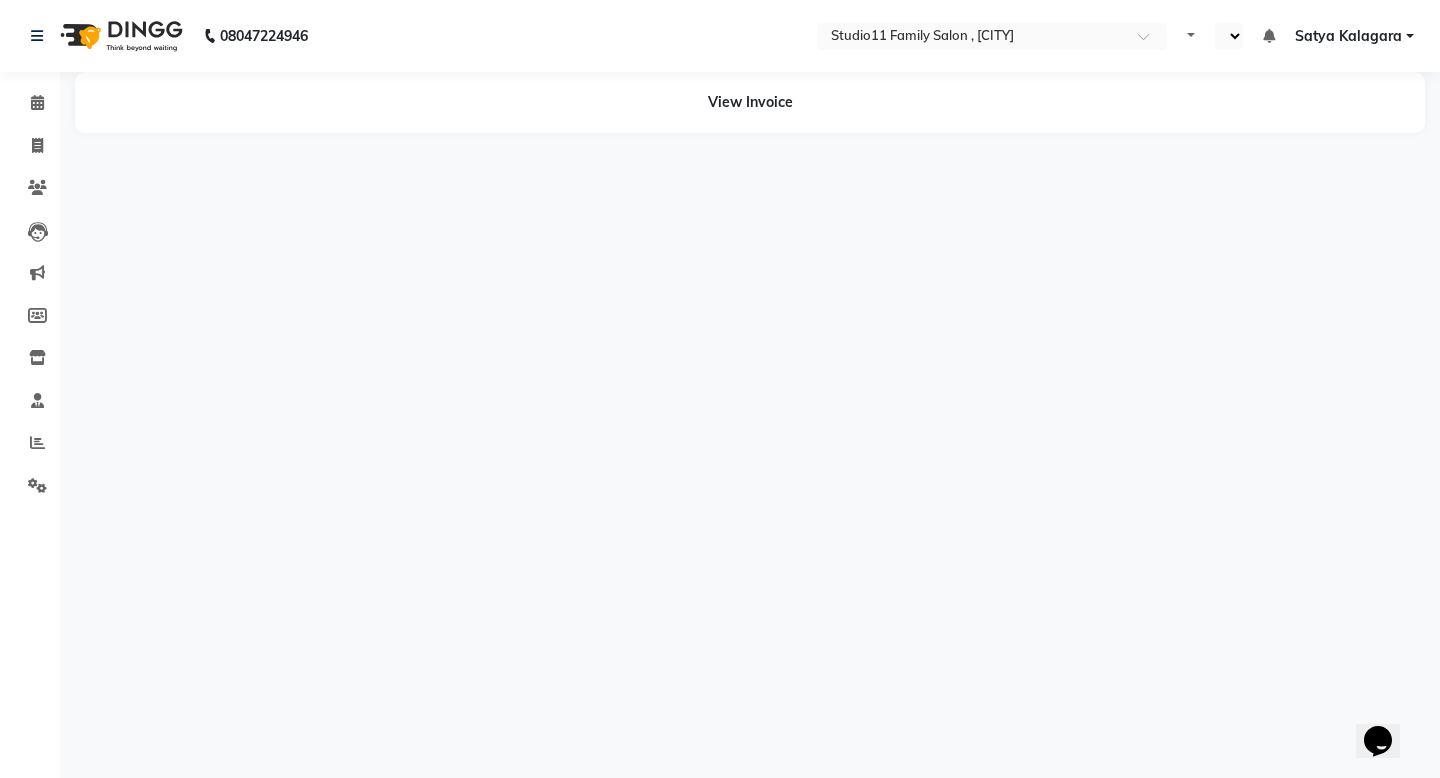 select on "en" 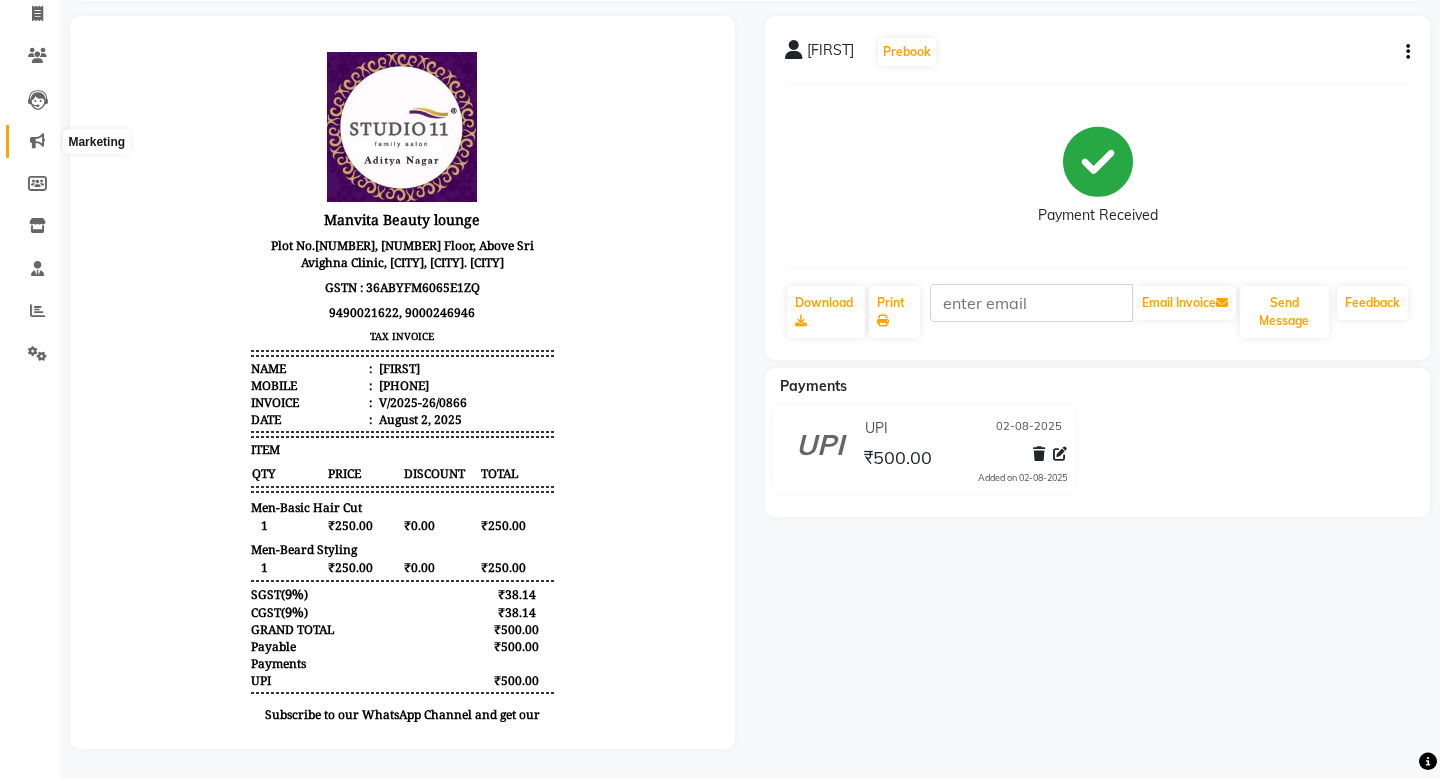 scroll, scrollTop: 0, scrollLeft: 0, axis: both 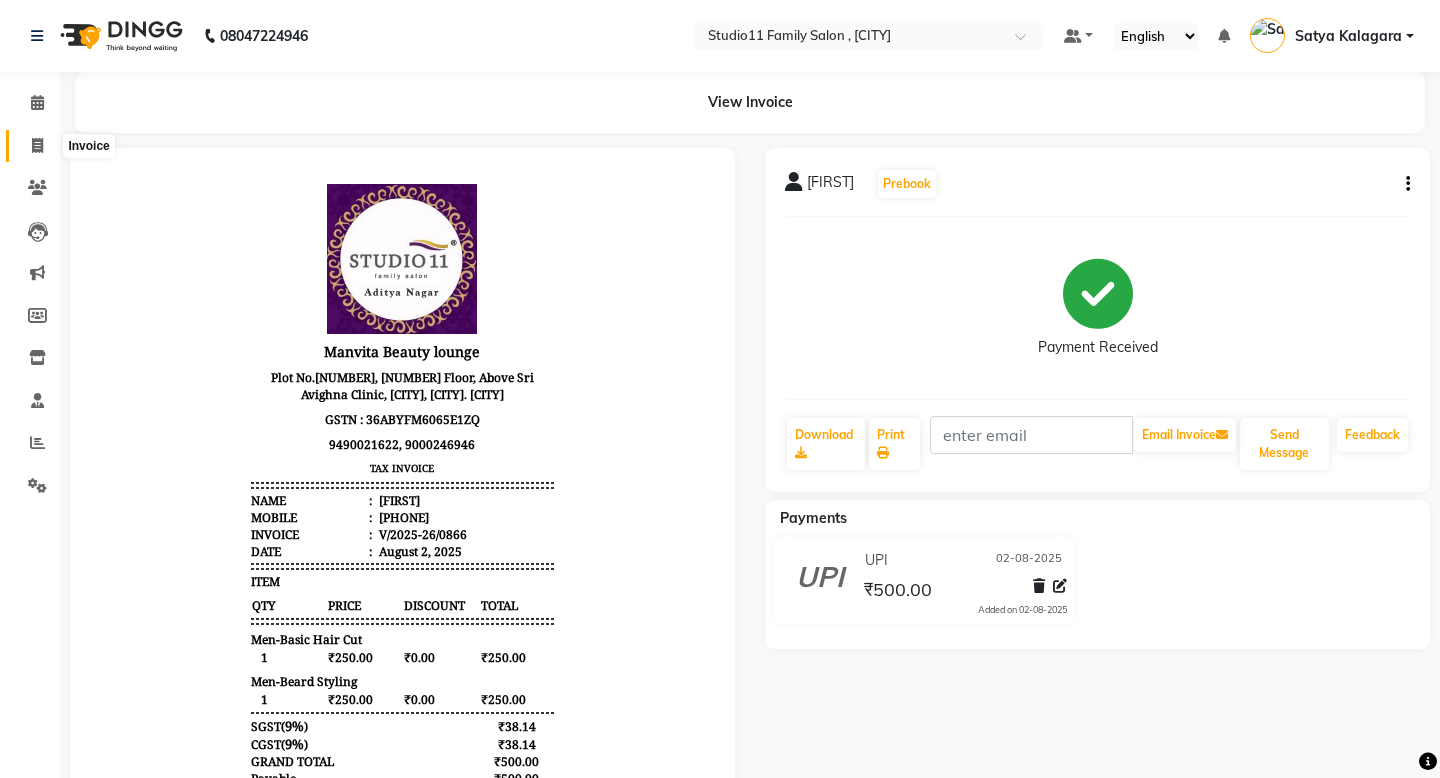 click 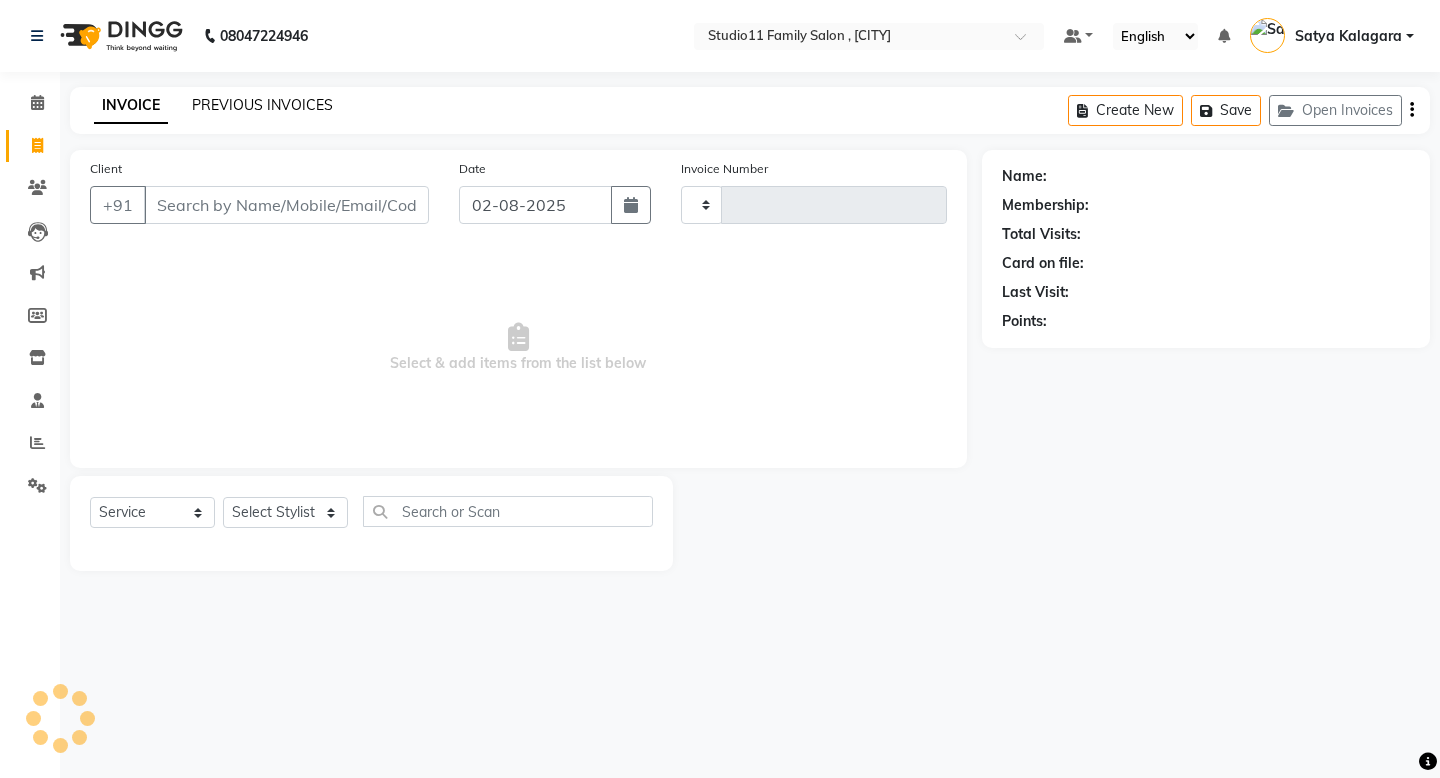 click on "PREVIOUS INVOICES" 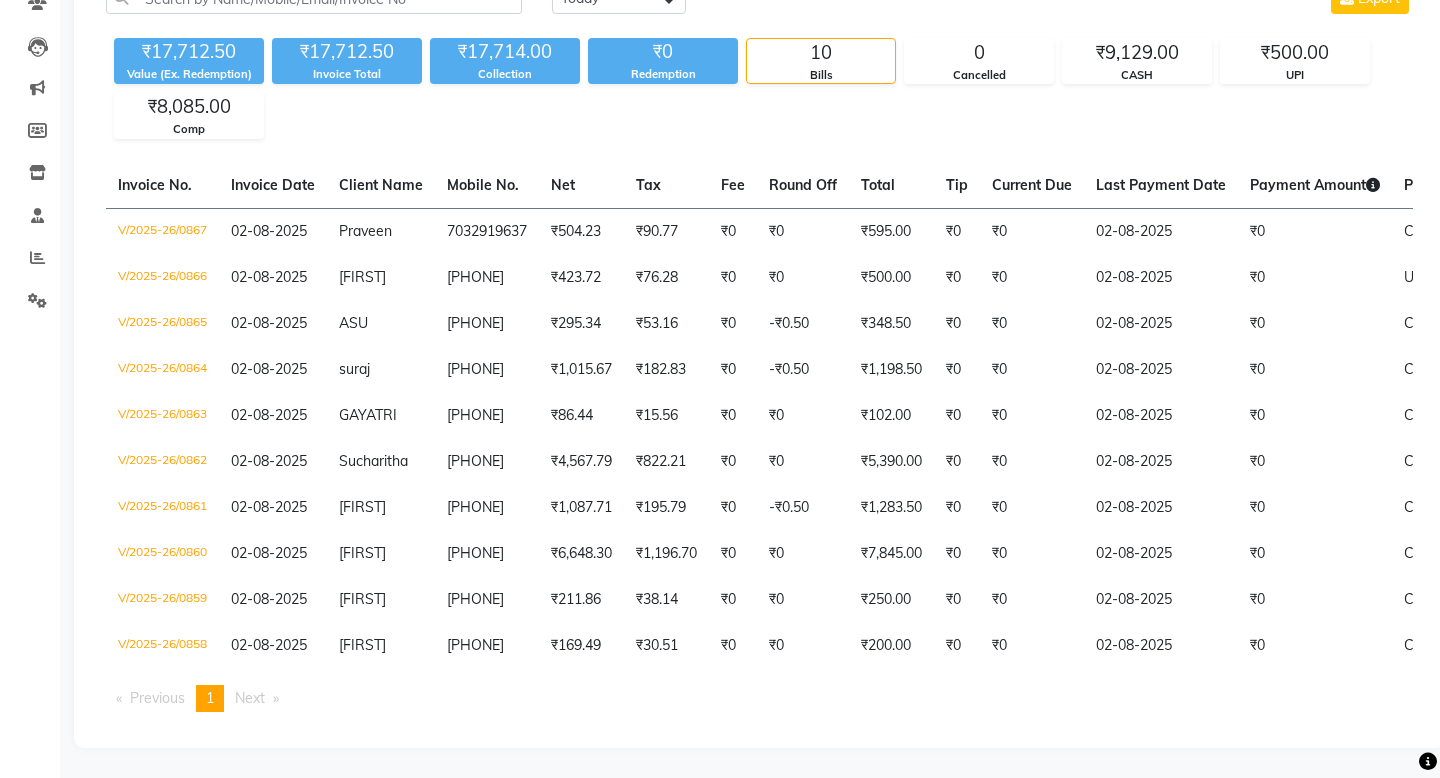 scroll, scrollTop: 0, scrollLeft: 0, axis: both 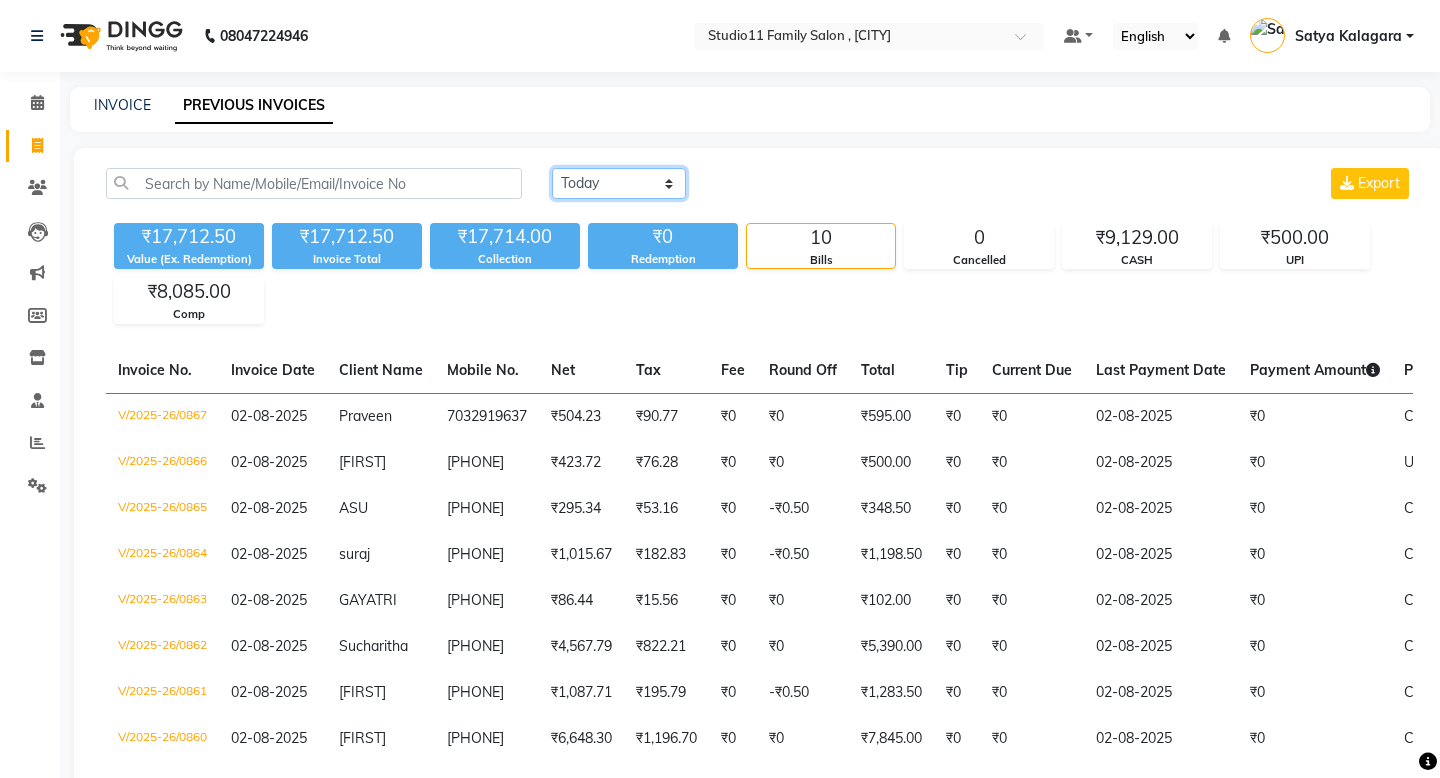 click on "Today Yesterday Custom Range" 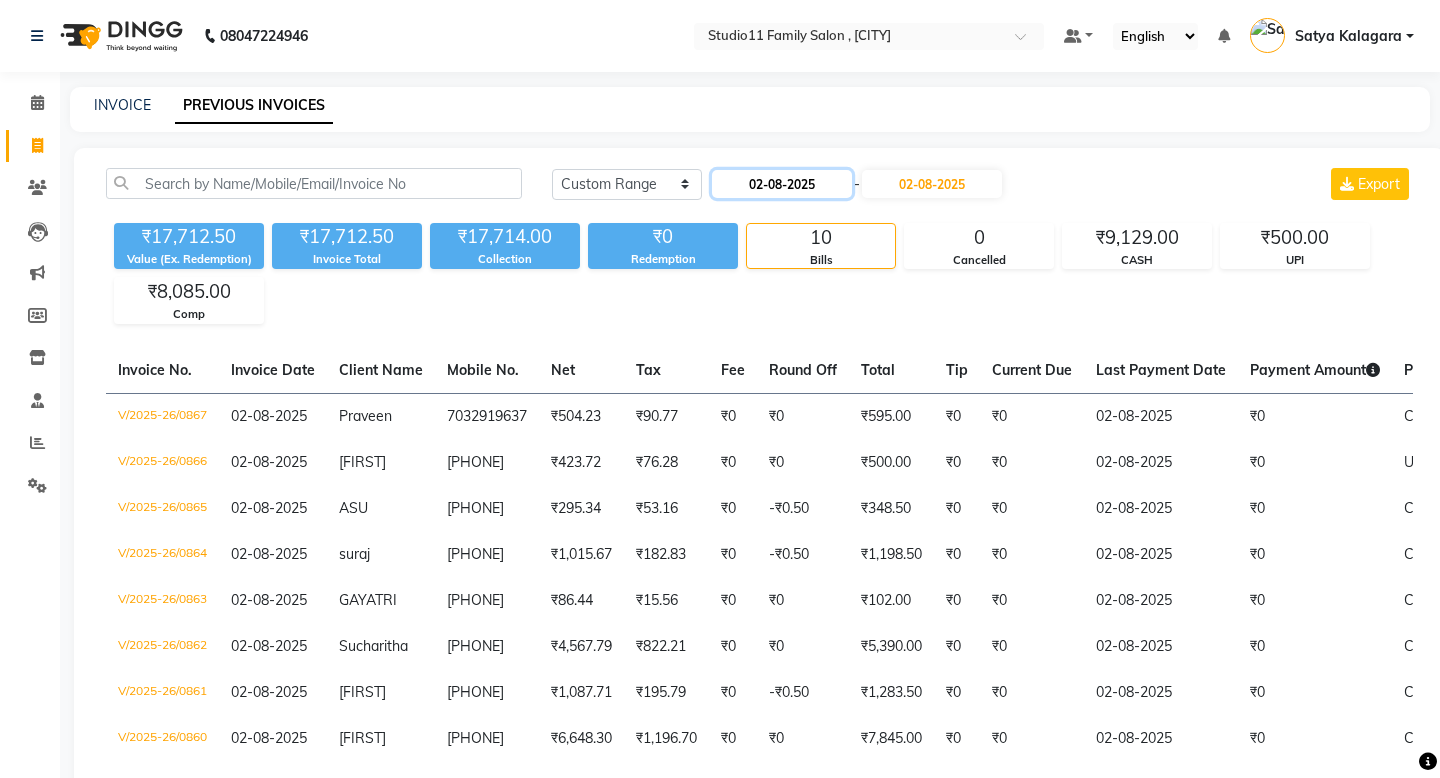 click on "02-08-2025" 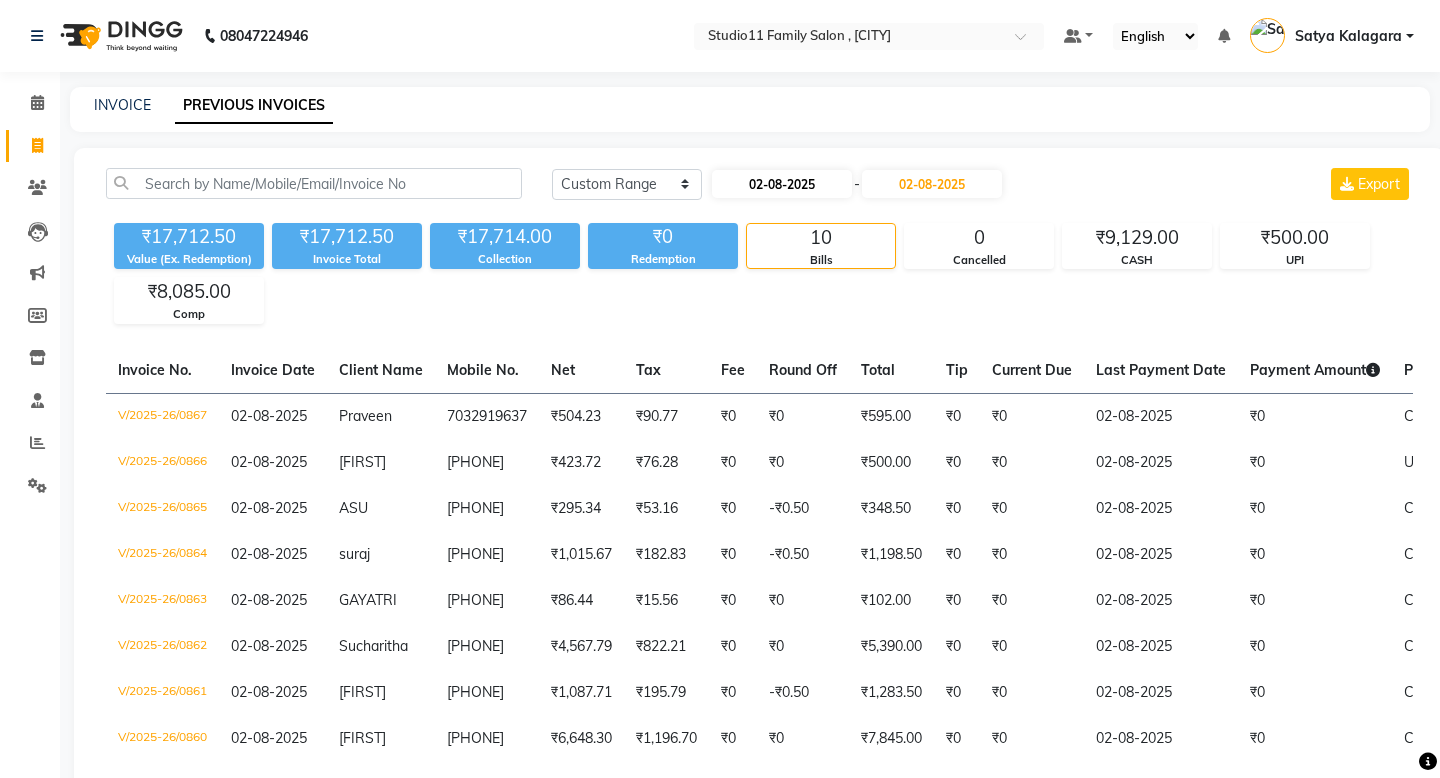 select on "8" 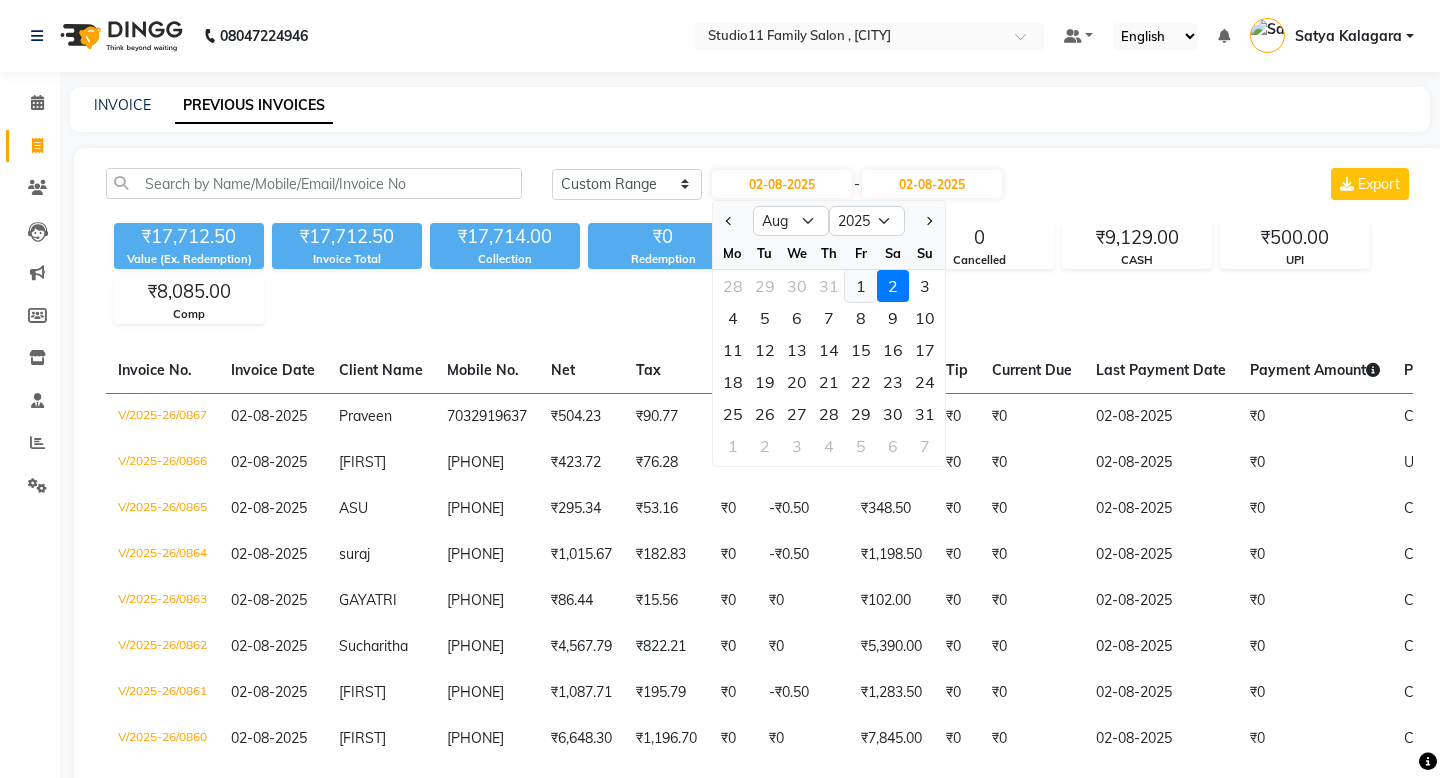 click on "1" 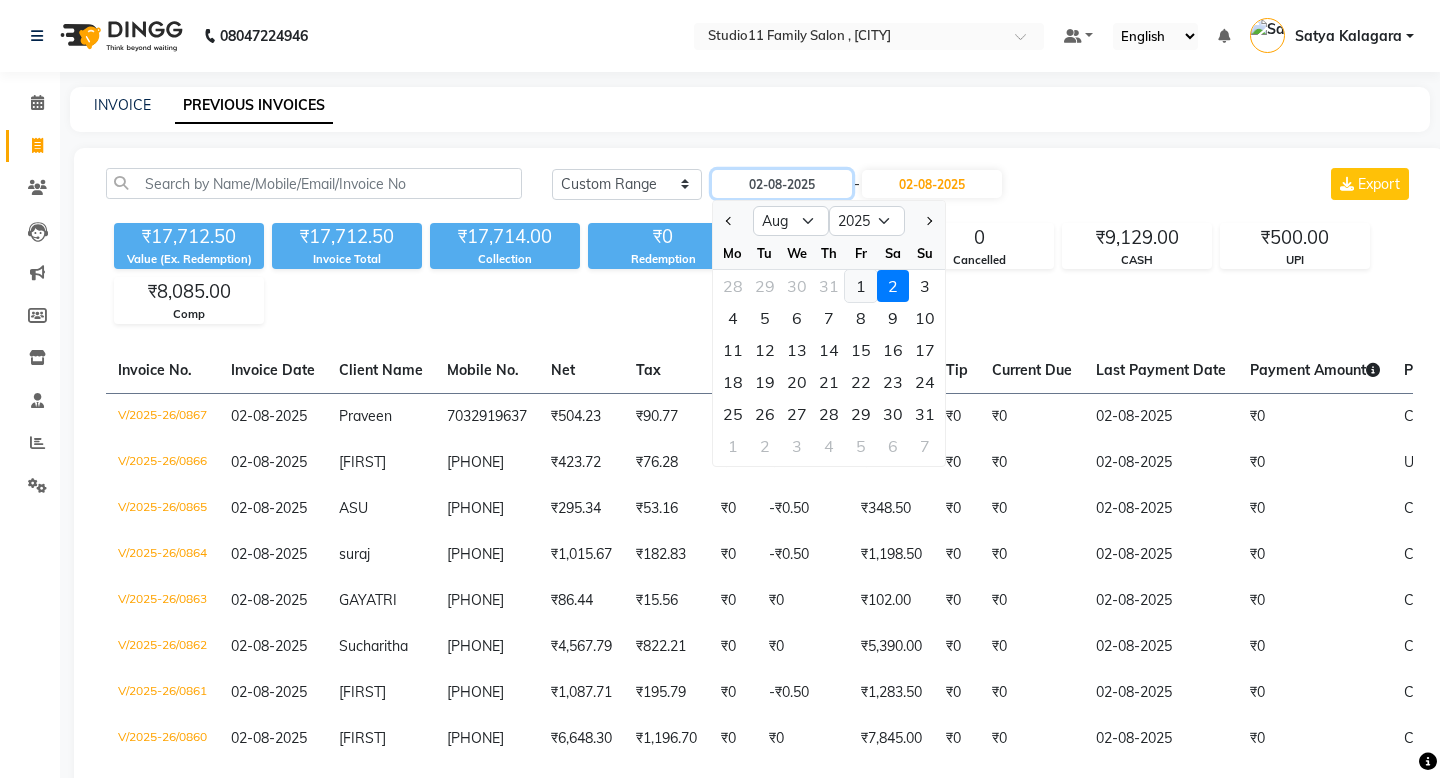 type on "01-08-2025" 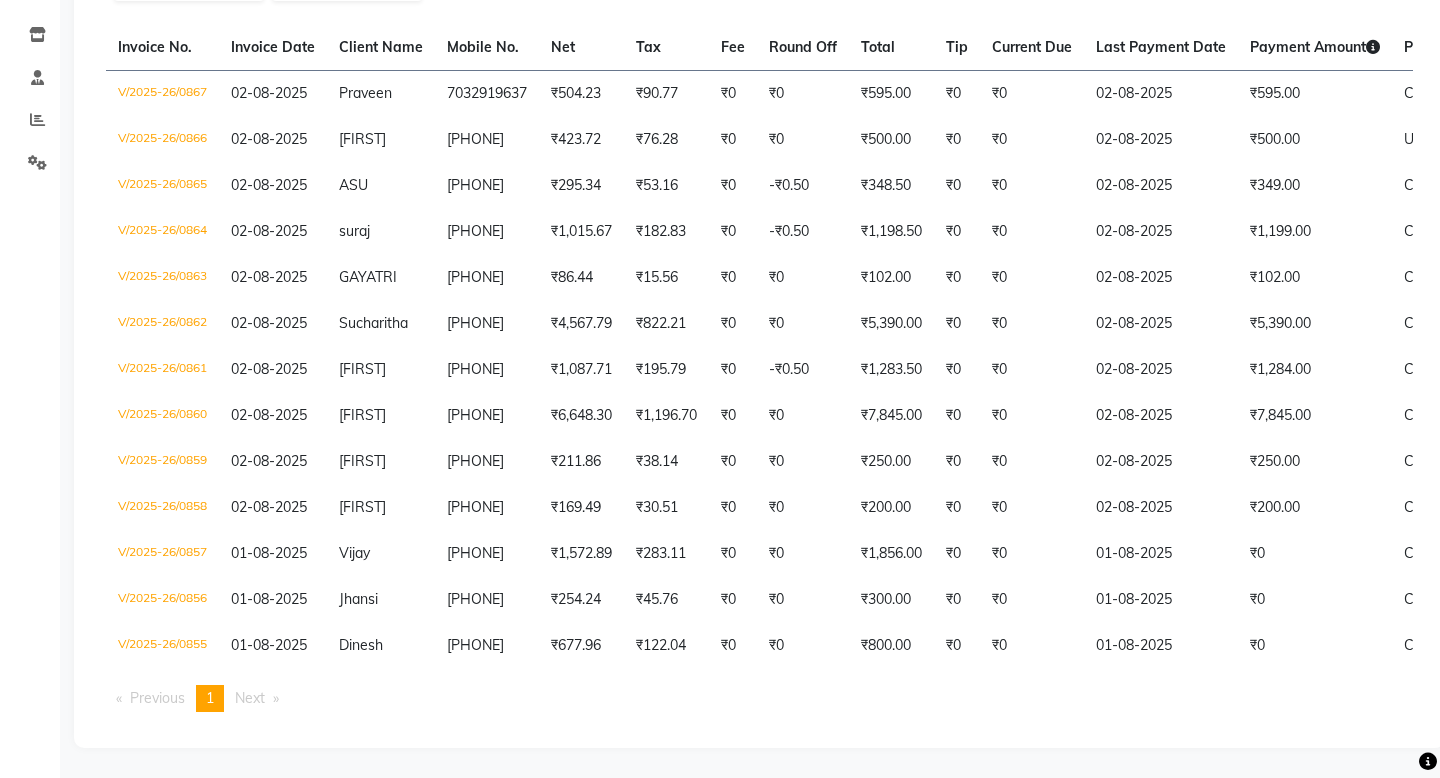 scroll, scrollTop: 0, scrollLeft: 0, axis: both 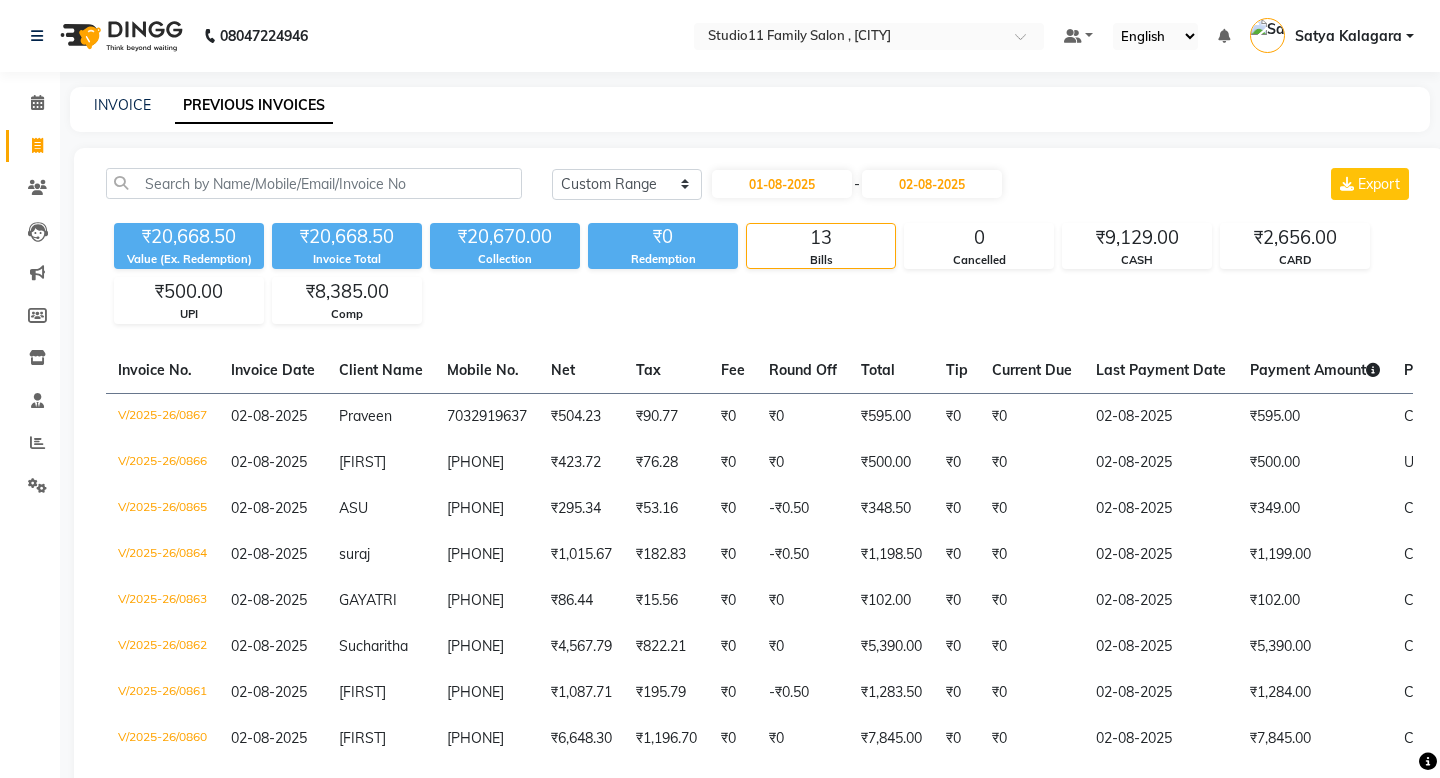 click on "Round Off" 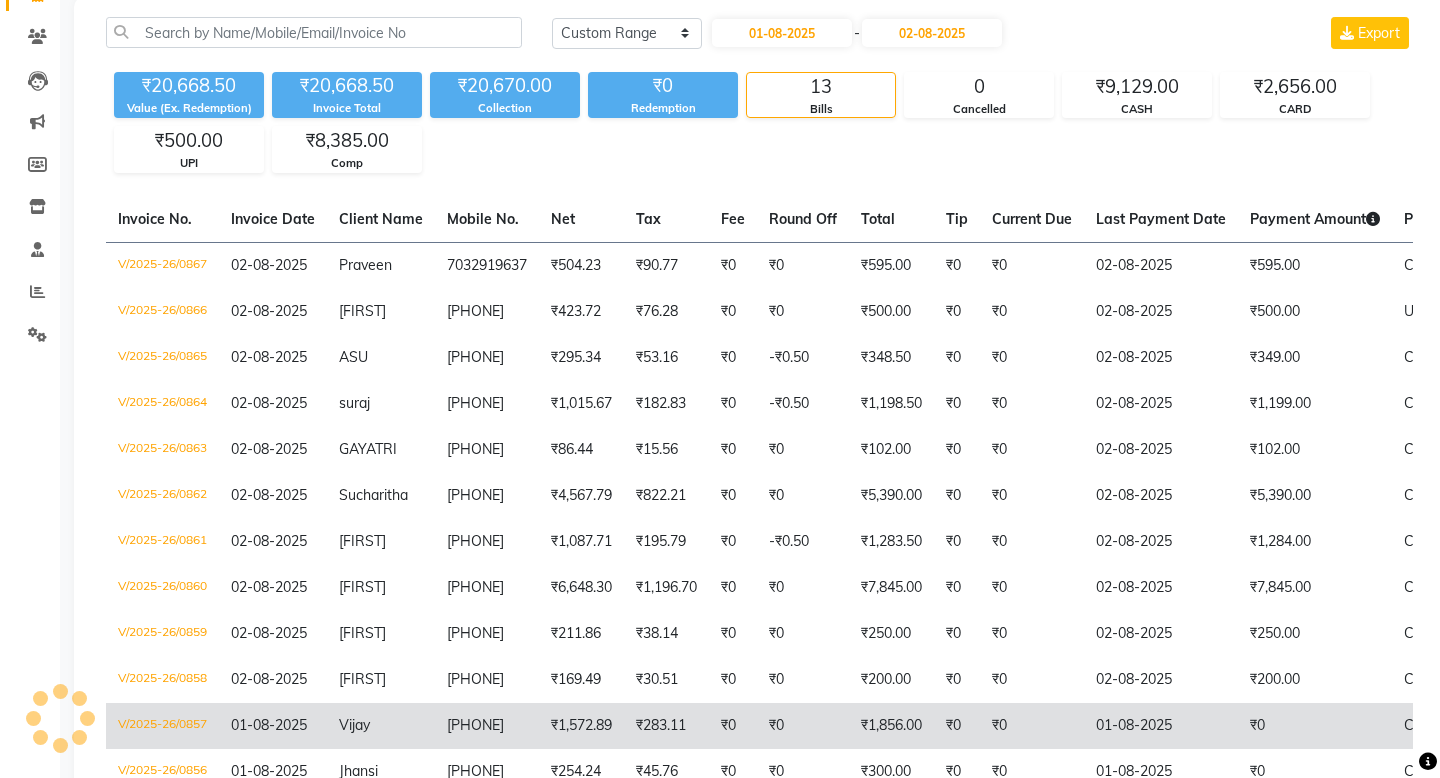 scroll, scrollTop: 142, scrollLeft: 0, axis: vertical 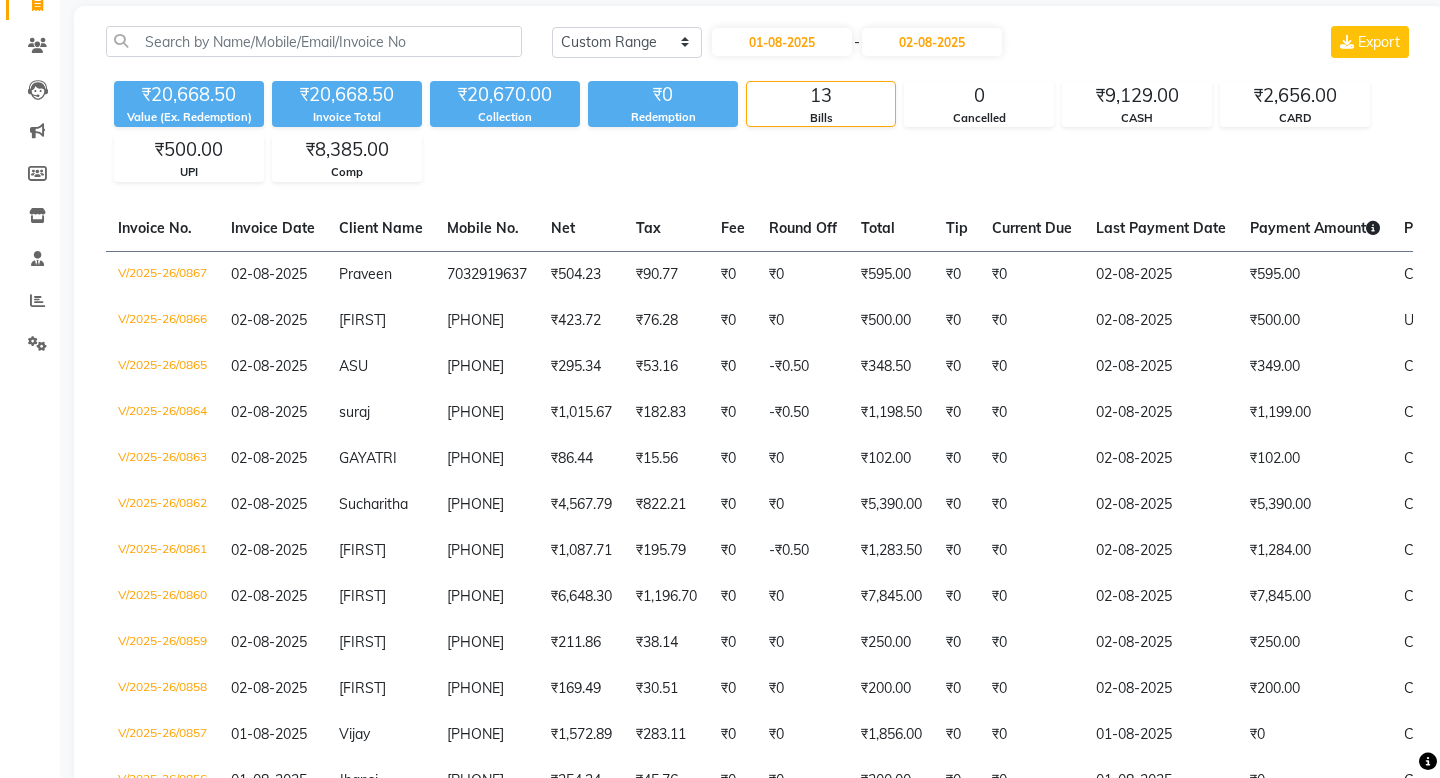 click on "13" 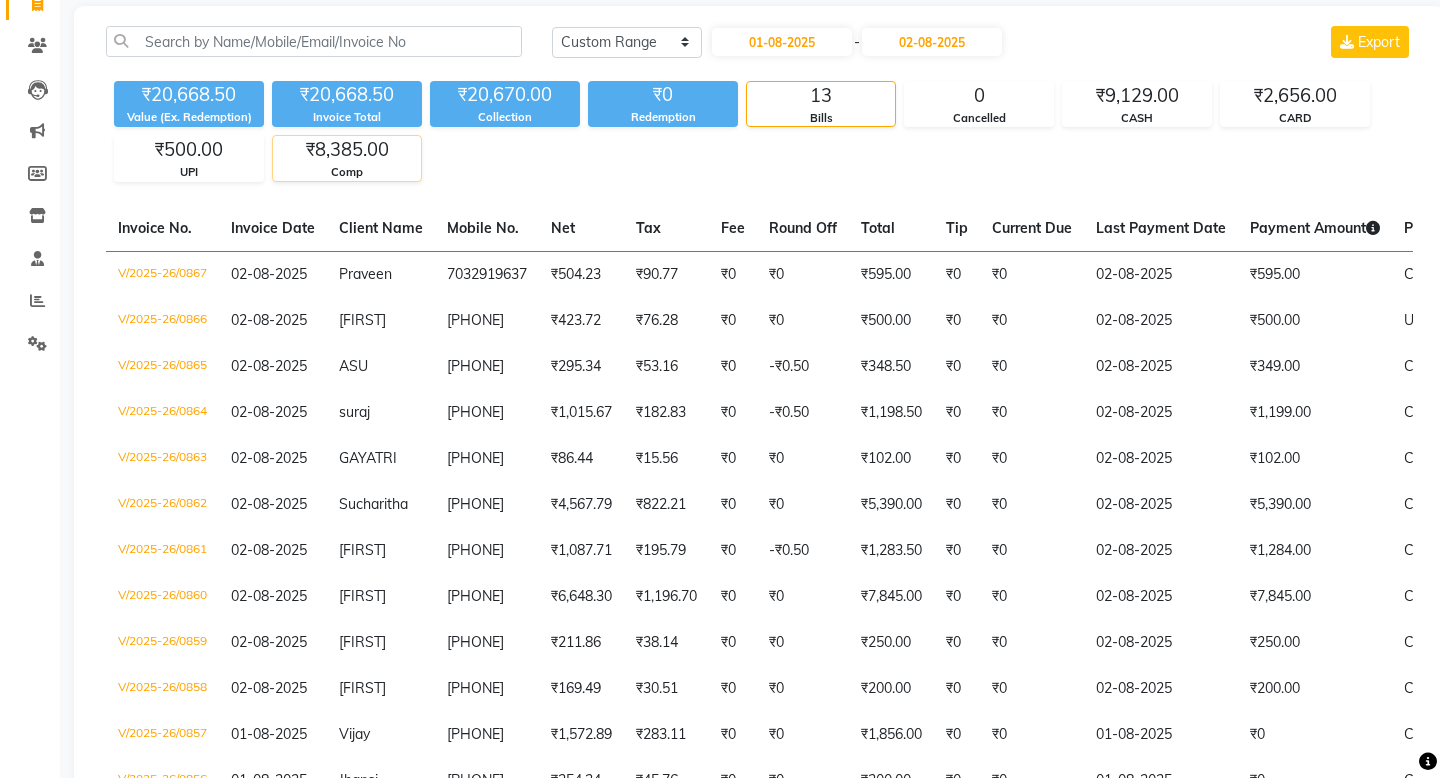 click on "₹8,385.00" 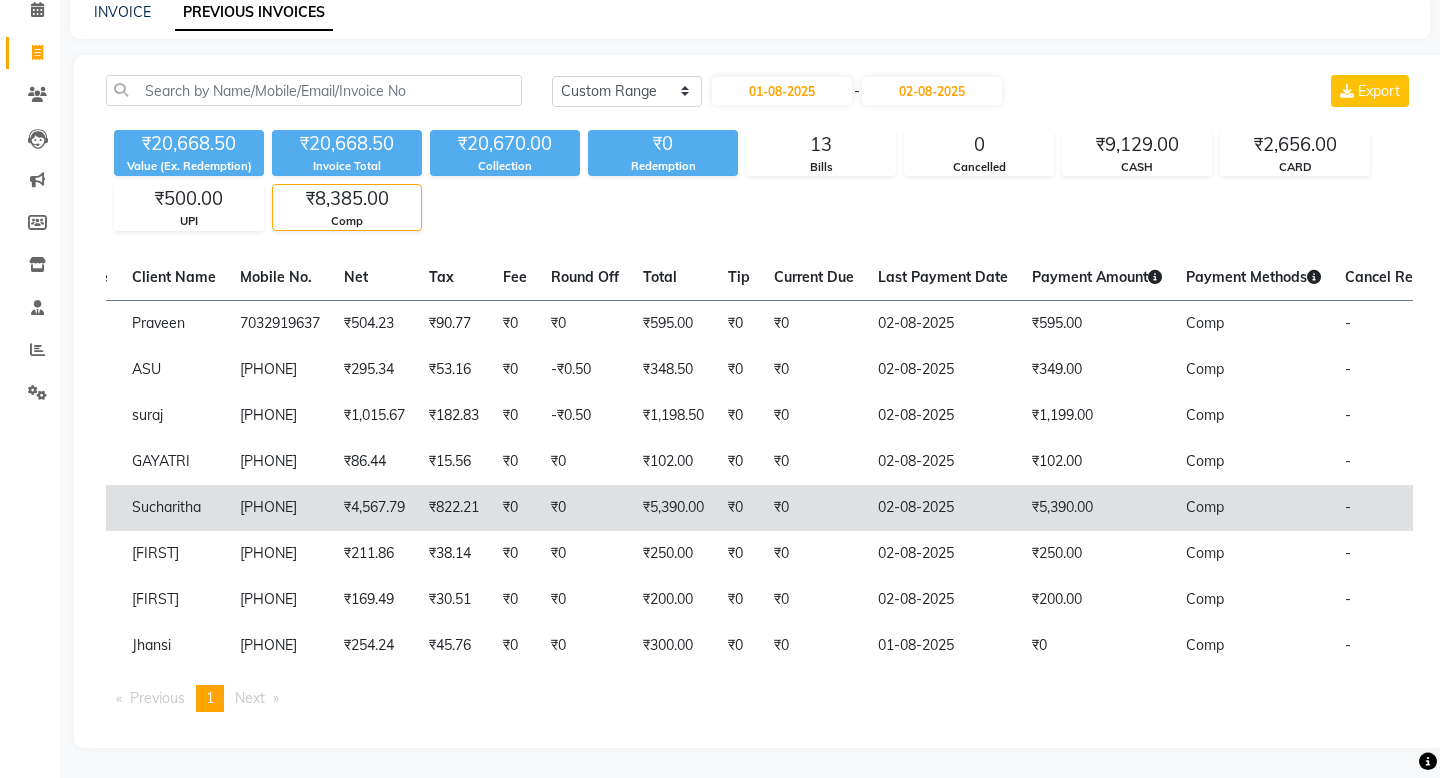 scroll, scrollTop: 0, scrollLeft: 0, axis: both 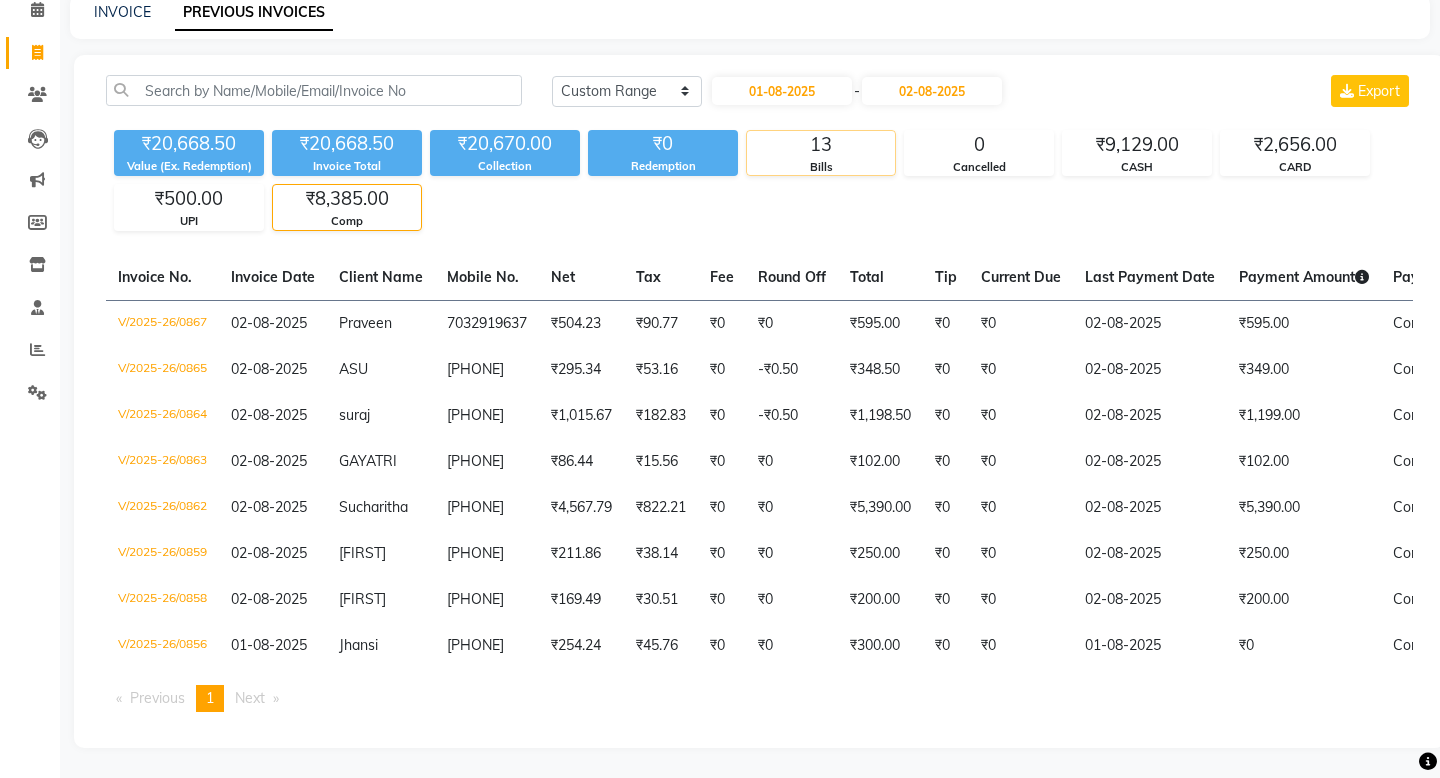 click on "Bills" 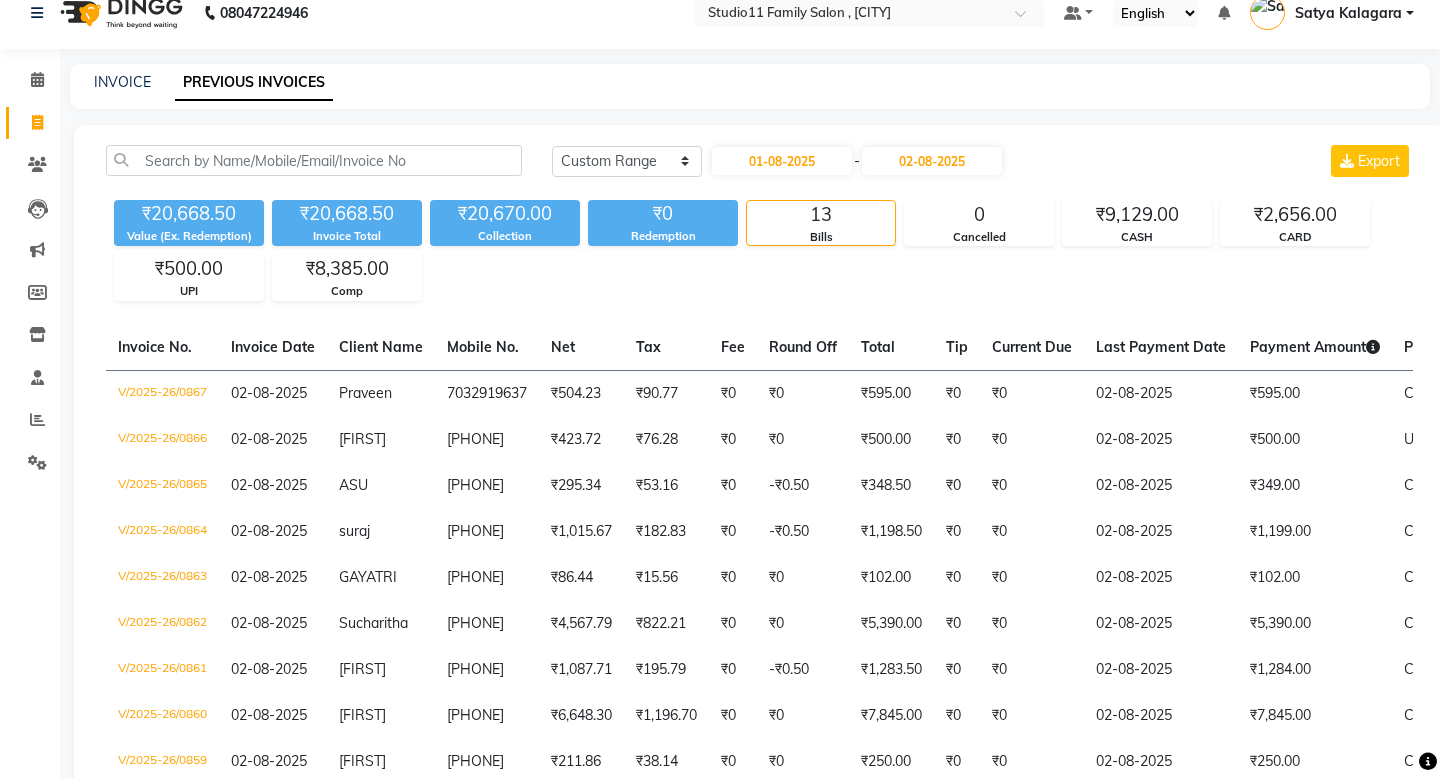 scroll, scrollTop: 0, scrollLeft: 0, axis: both 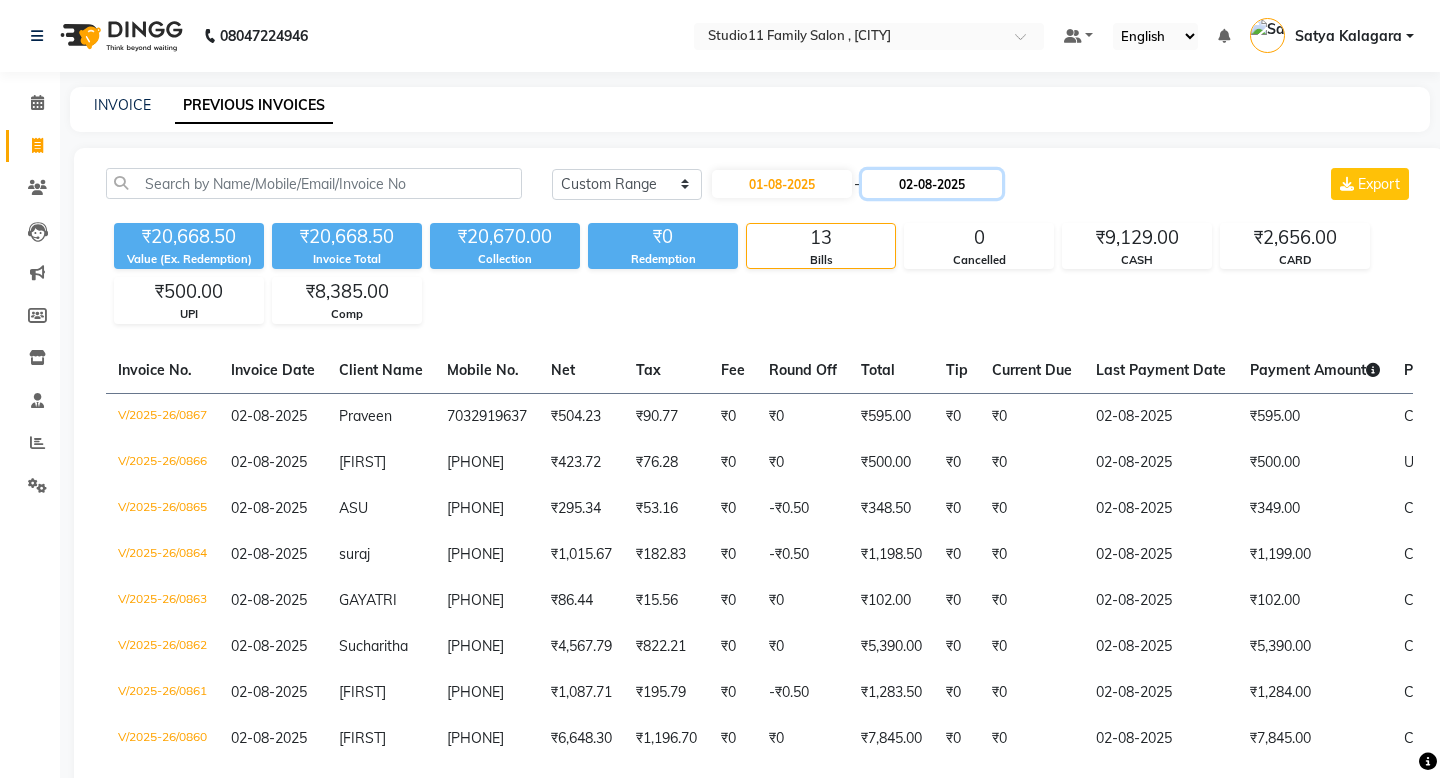 click on "02-08-2025" 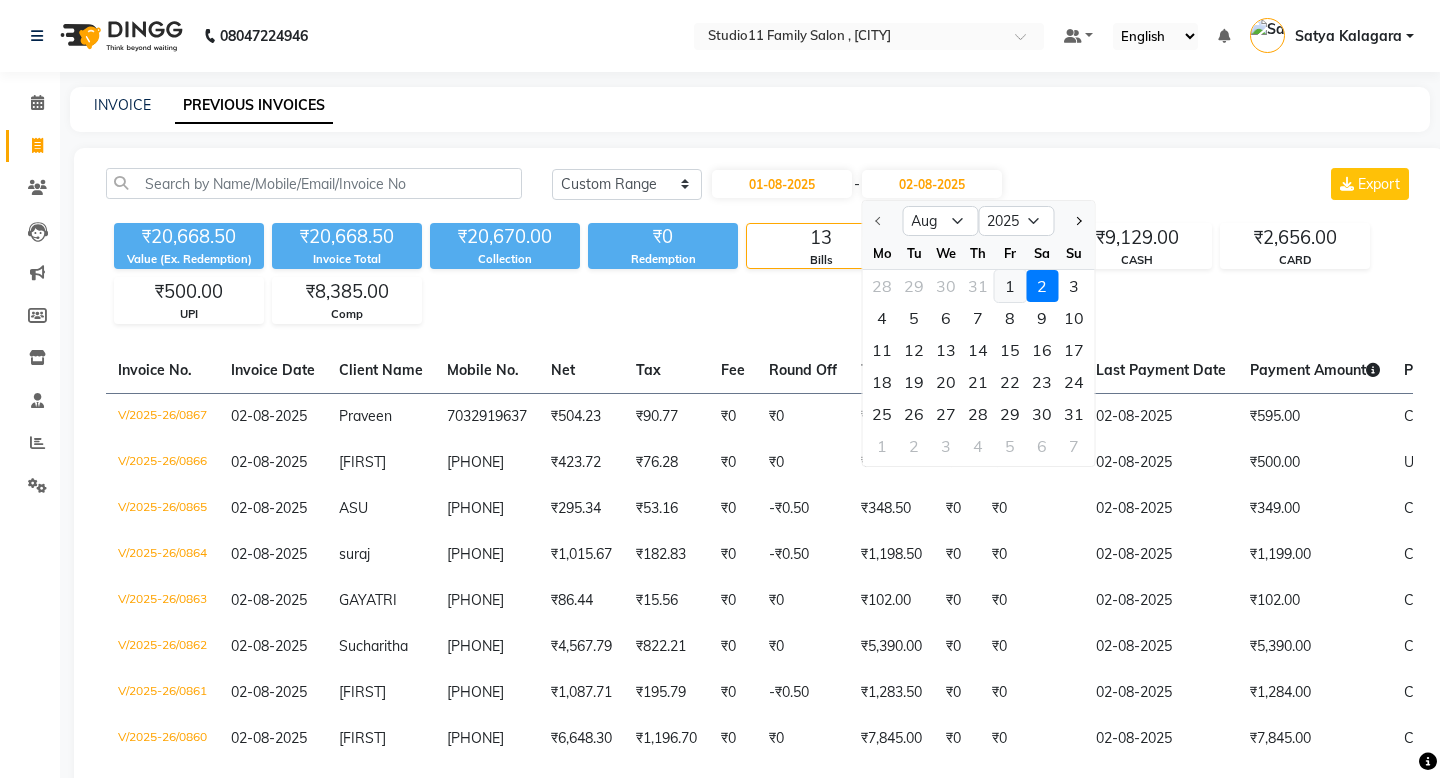 click on "1" 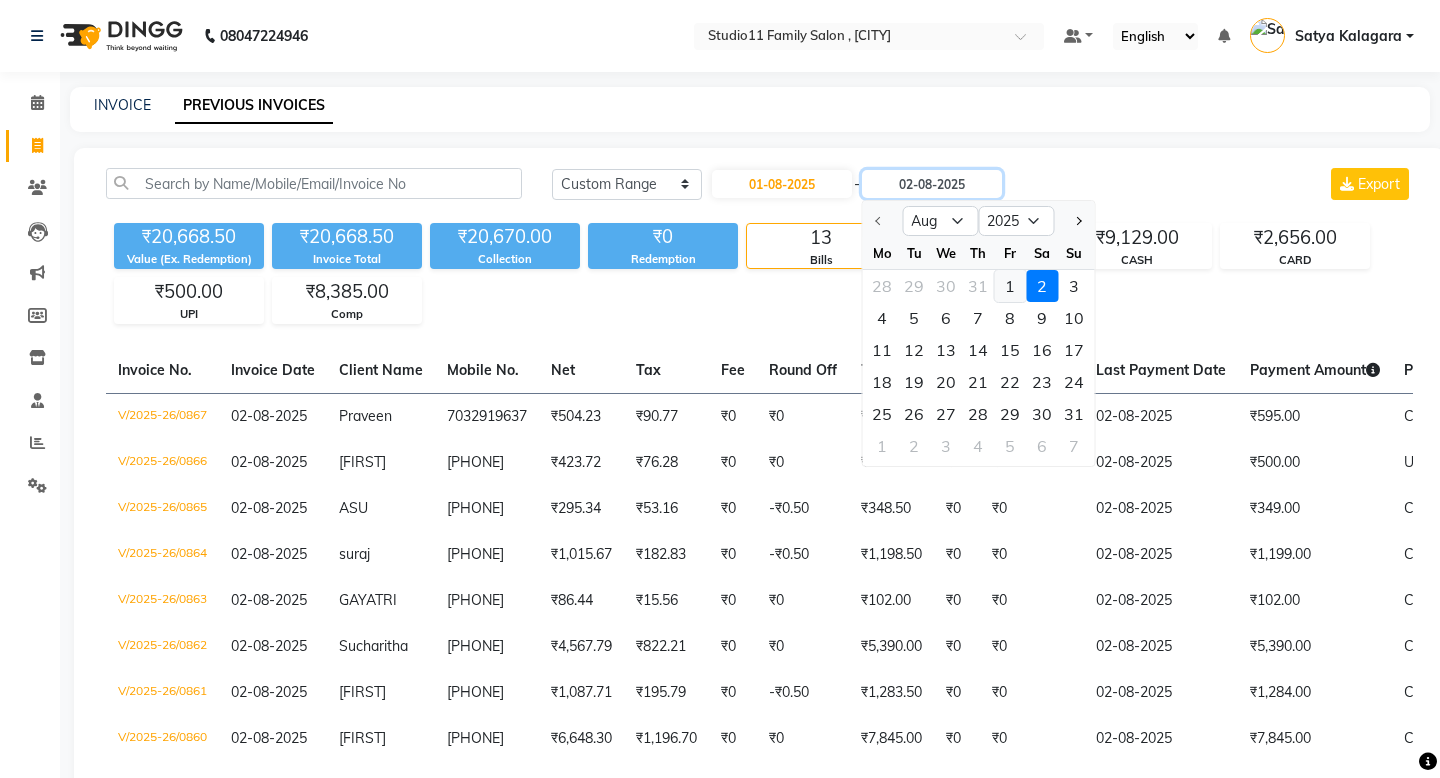 type on "01-08-2025" 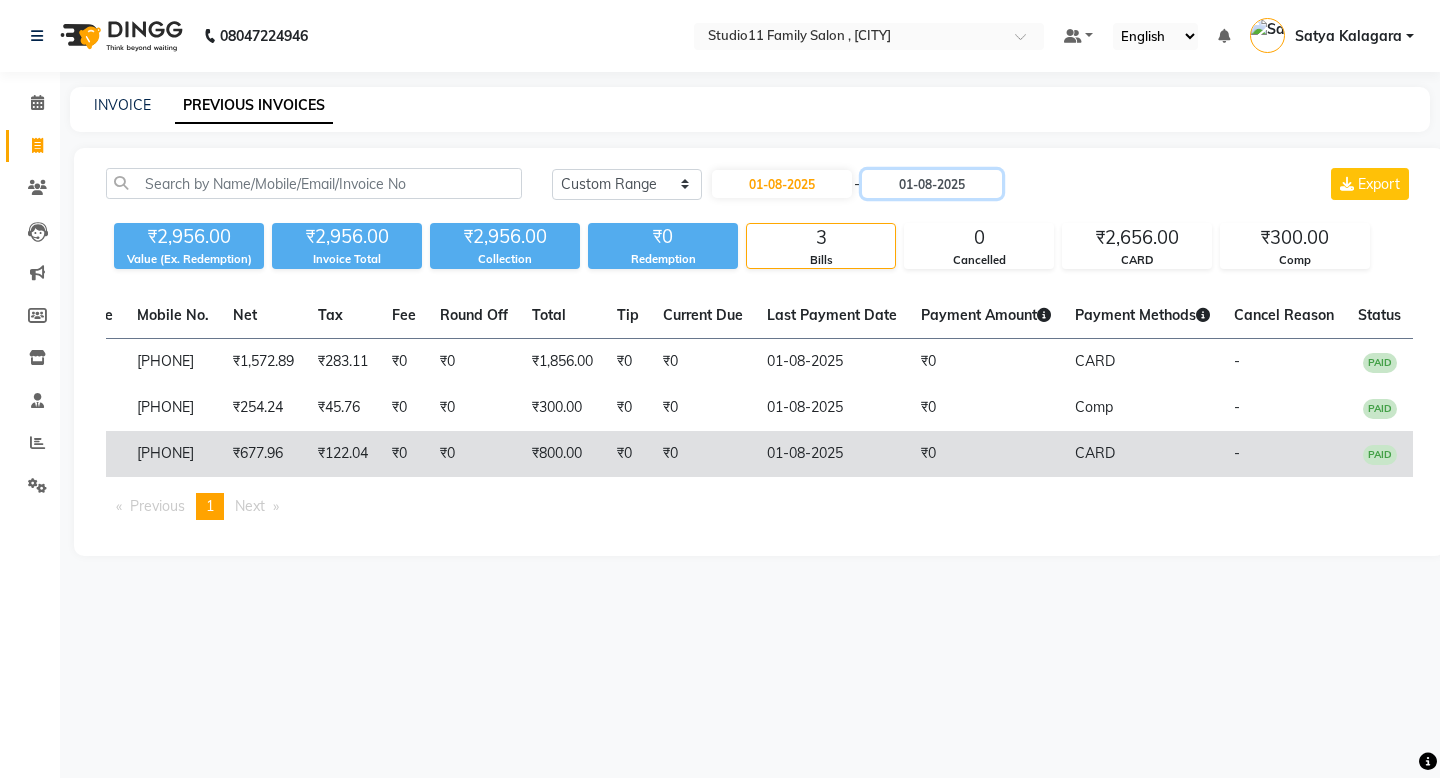 scroll, scrollTop: 0, scrollLeft: 185, axis: horizontal 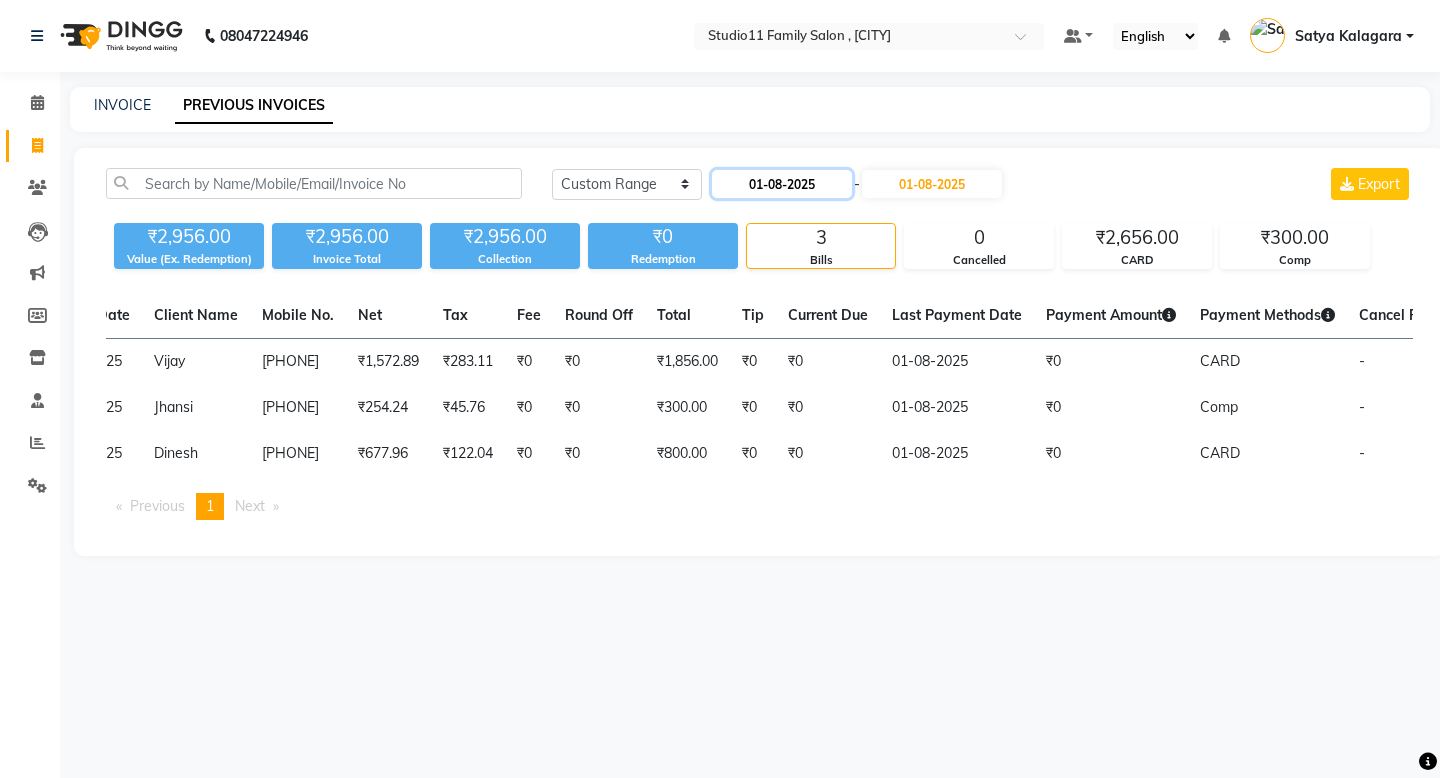 click on "01-08-2025" 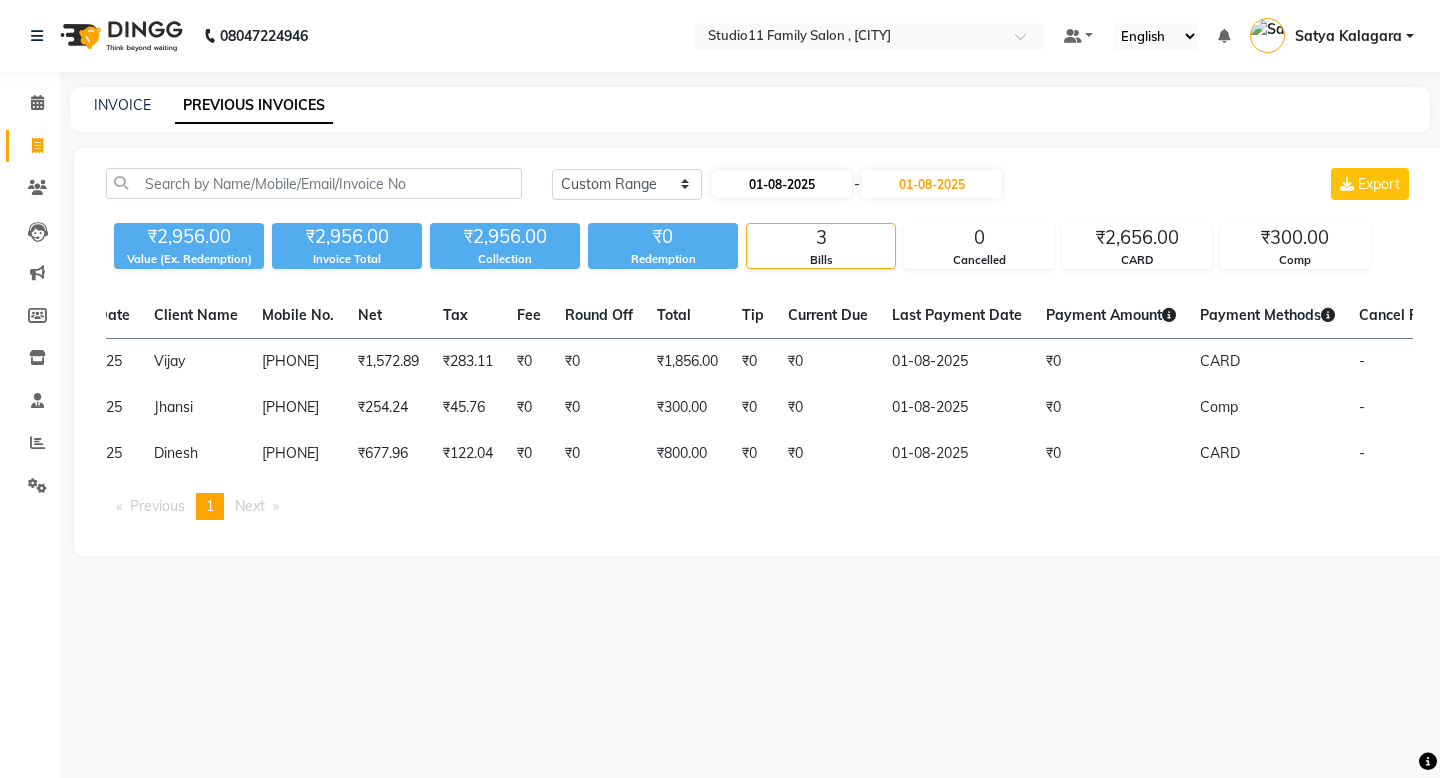 select on "8" 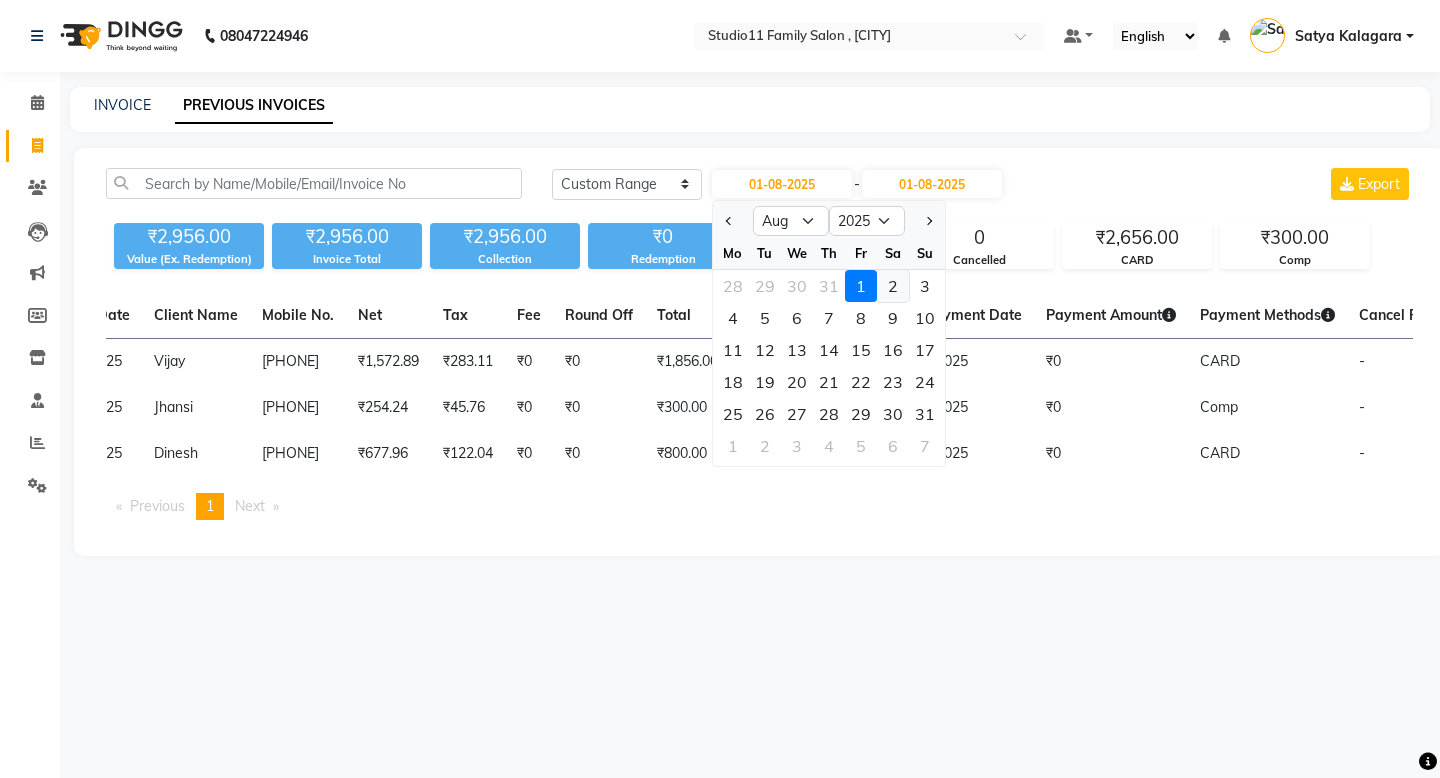 click on "2" 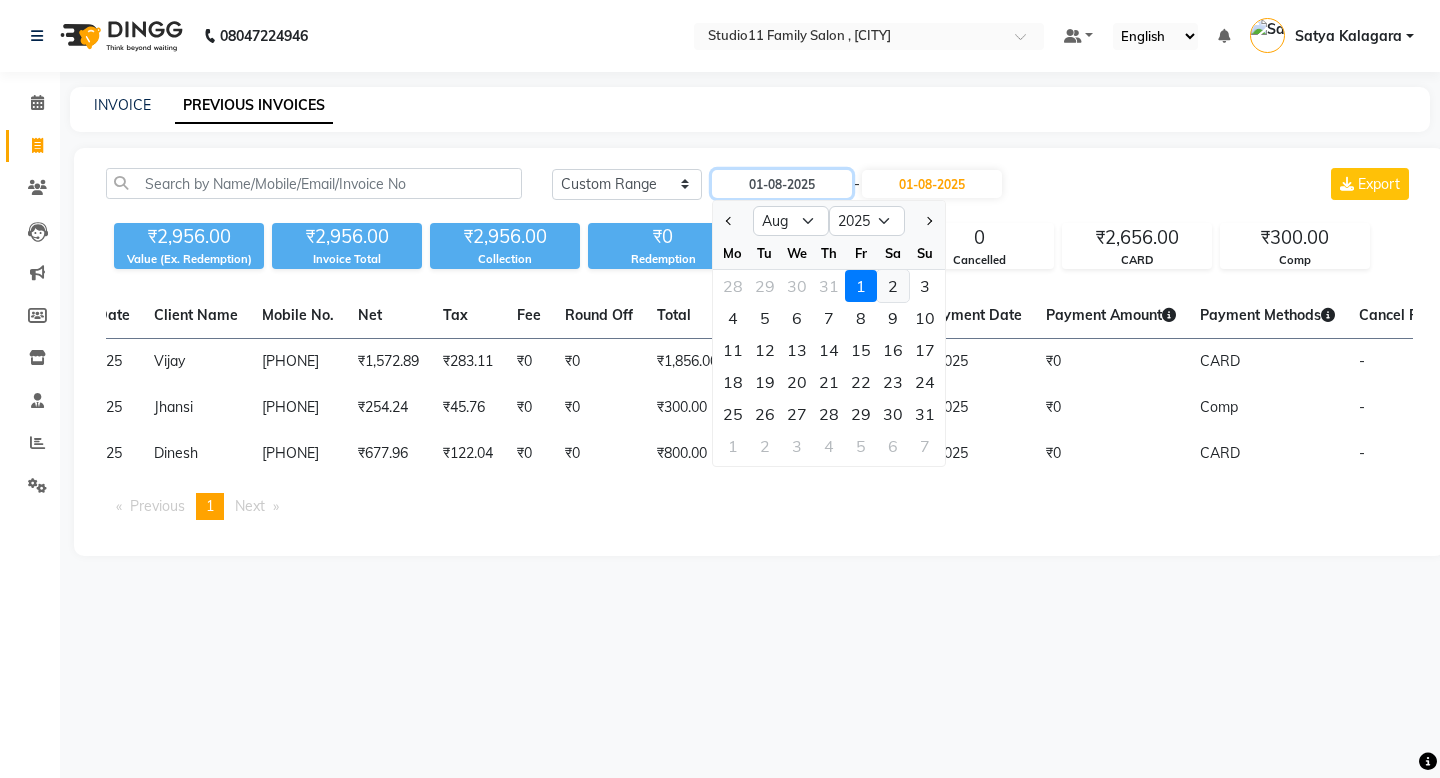 type on "02-08-2025" 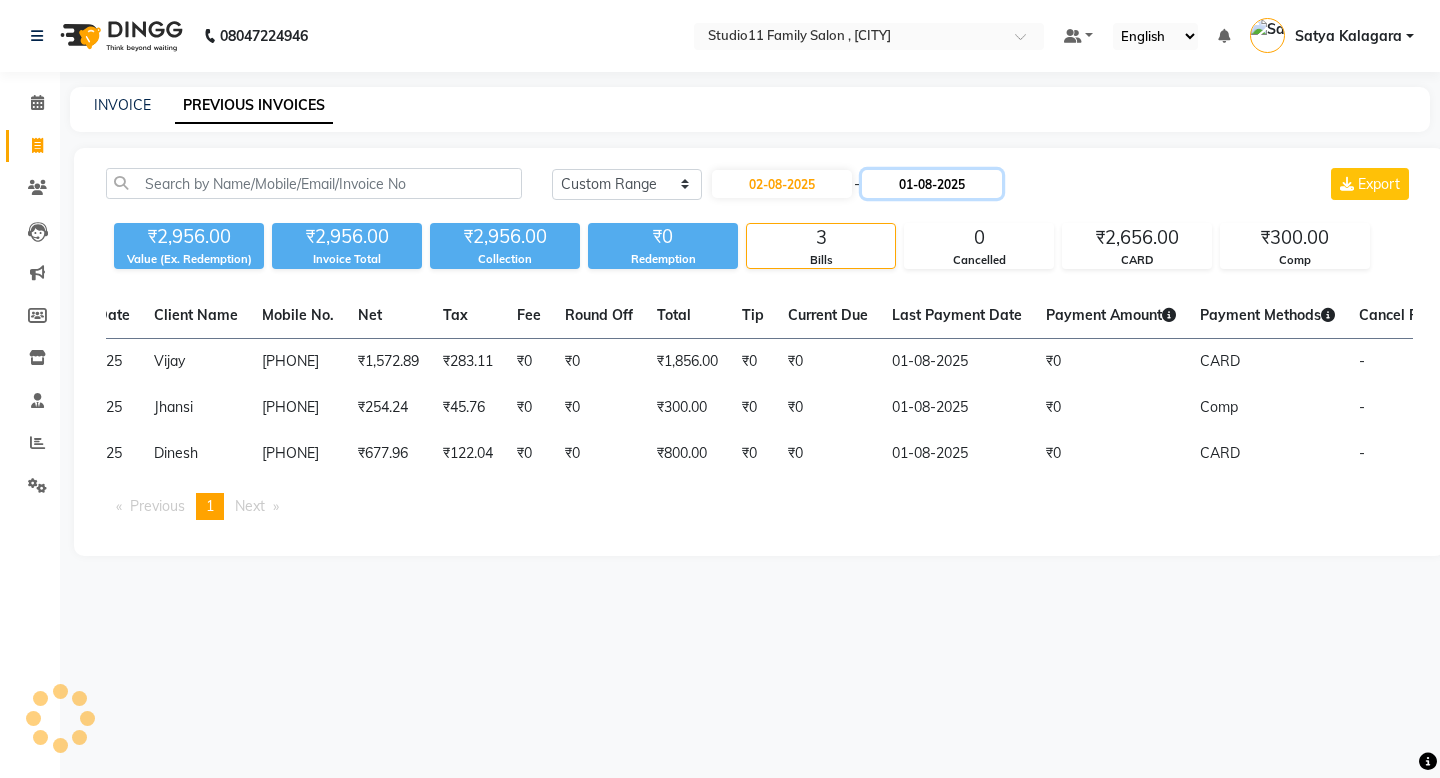 click on "01-08-2025" 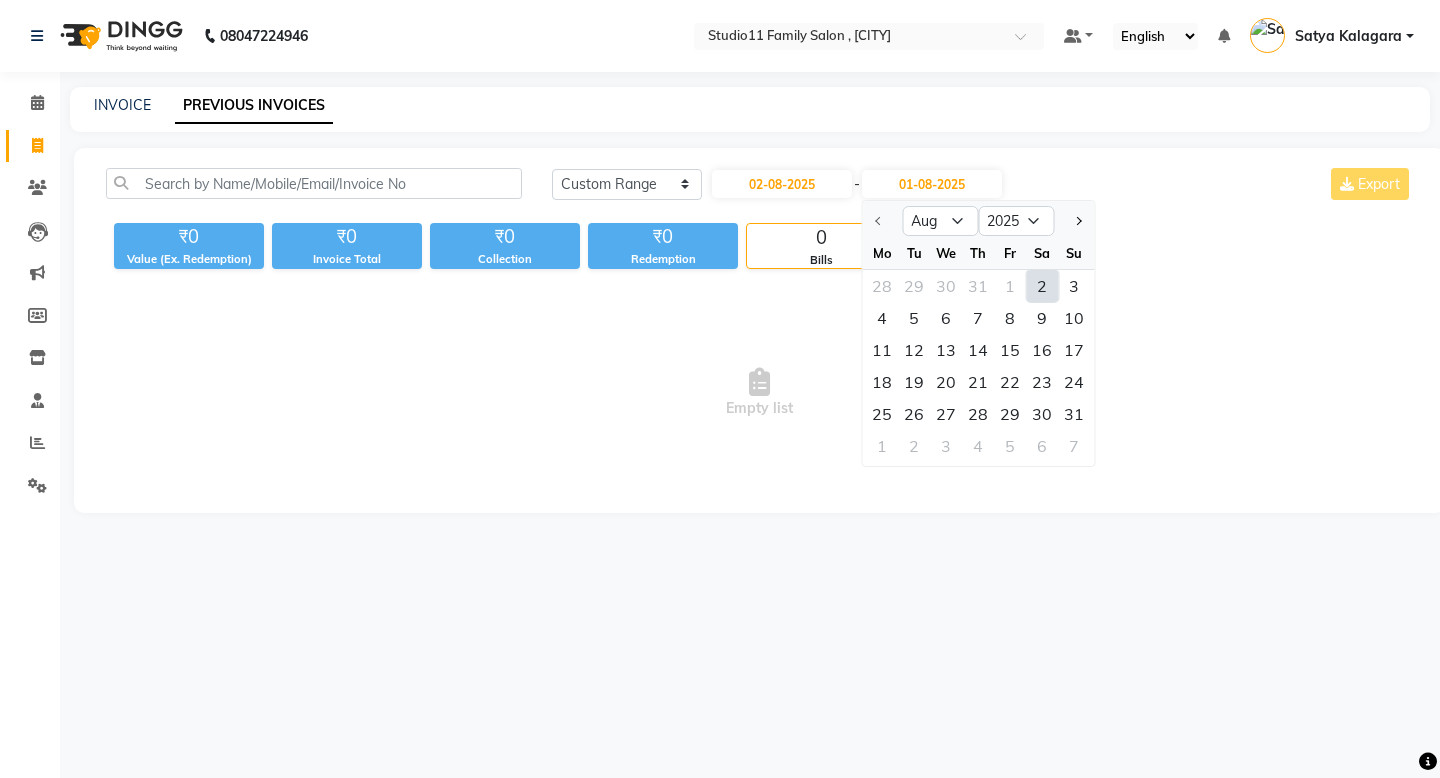 click on "2" 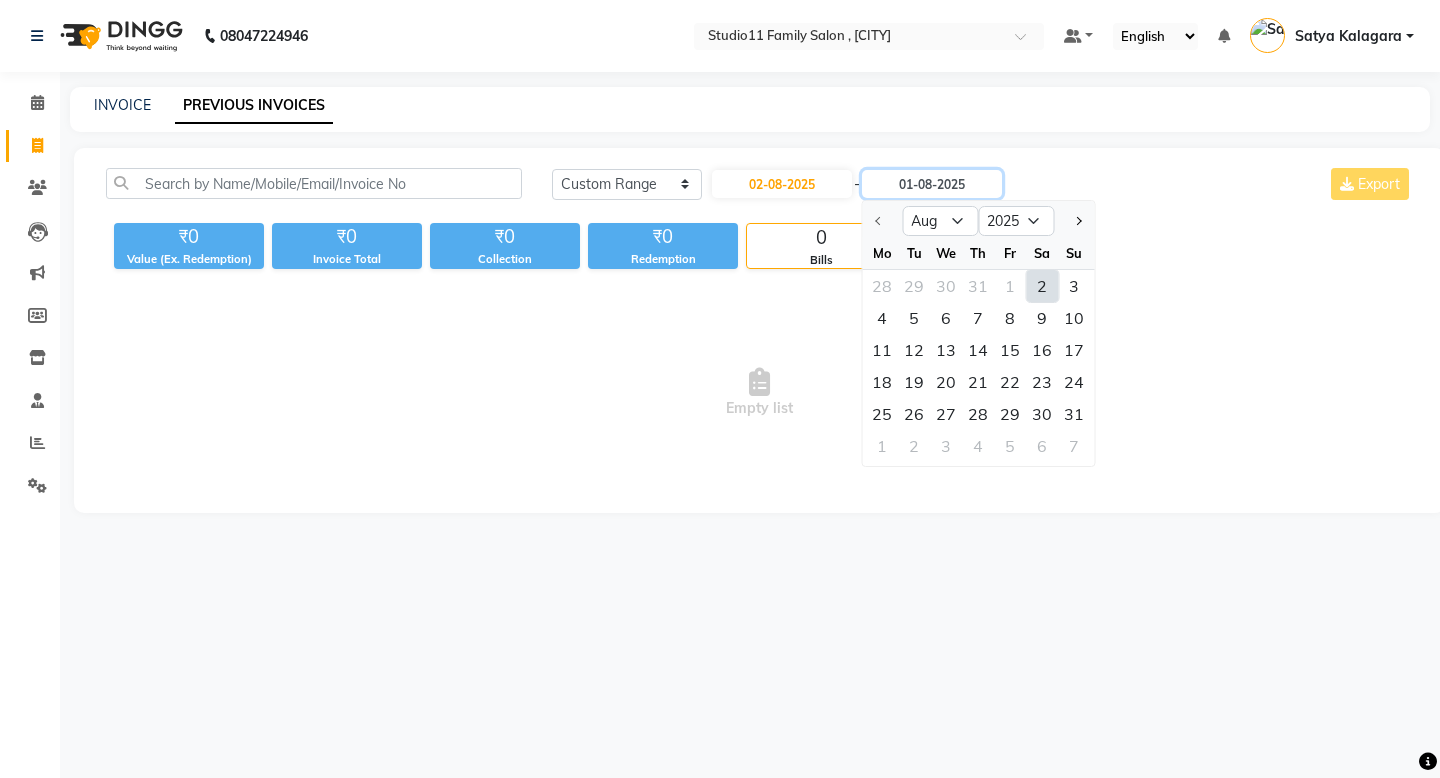 type on "02-08-2025" 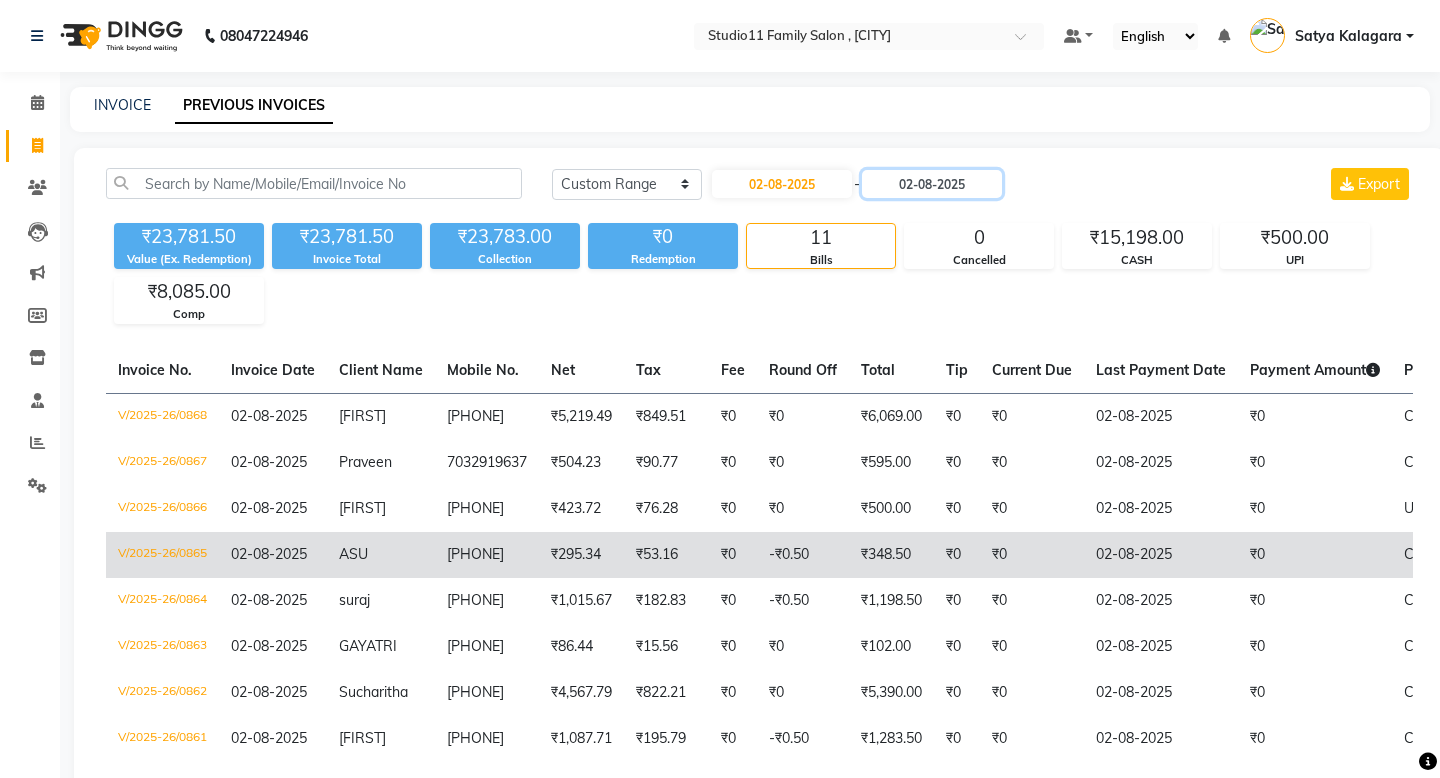 scroll, scrollTop: 231, scrollLeft: 0, axis: vertical 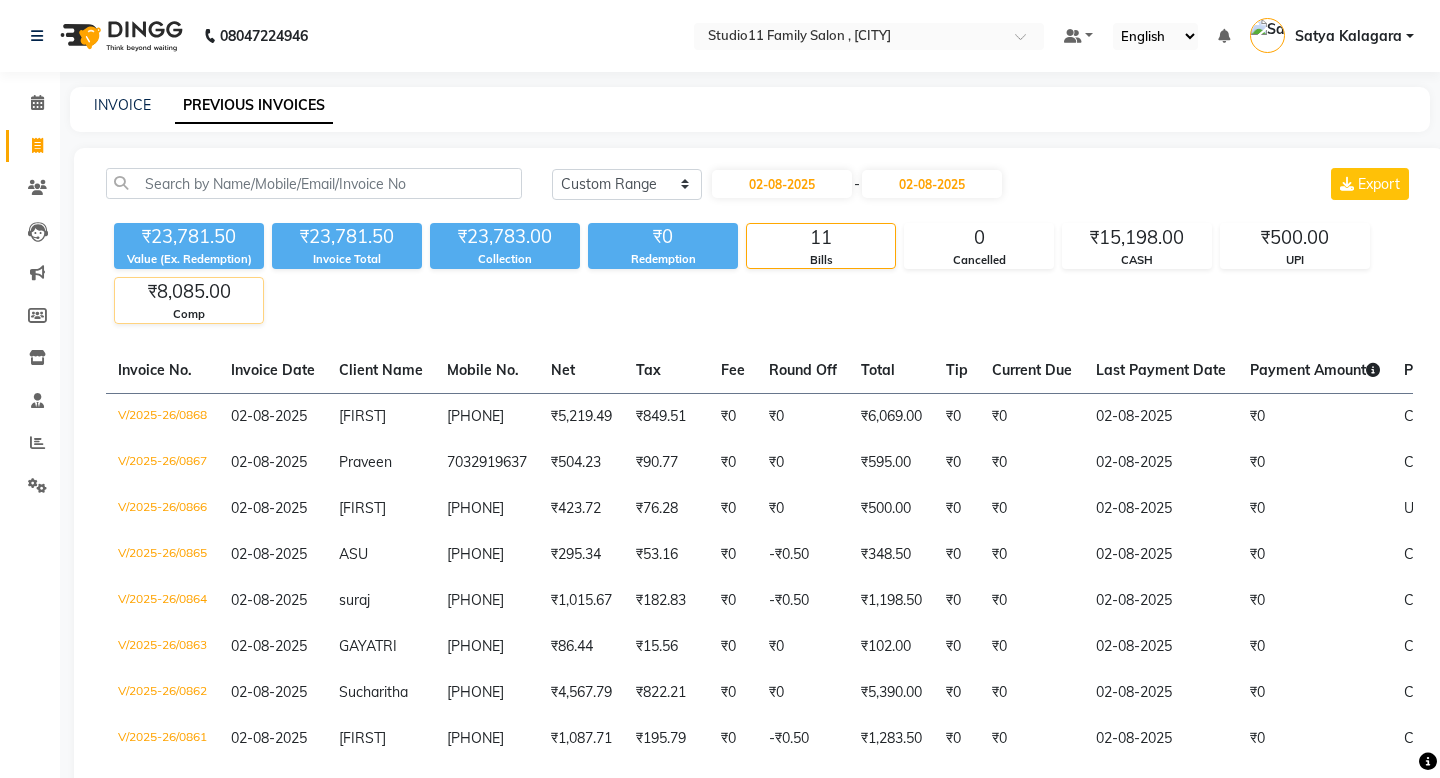 click on "₹8,085.00" 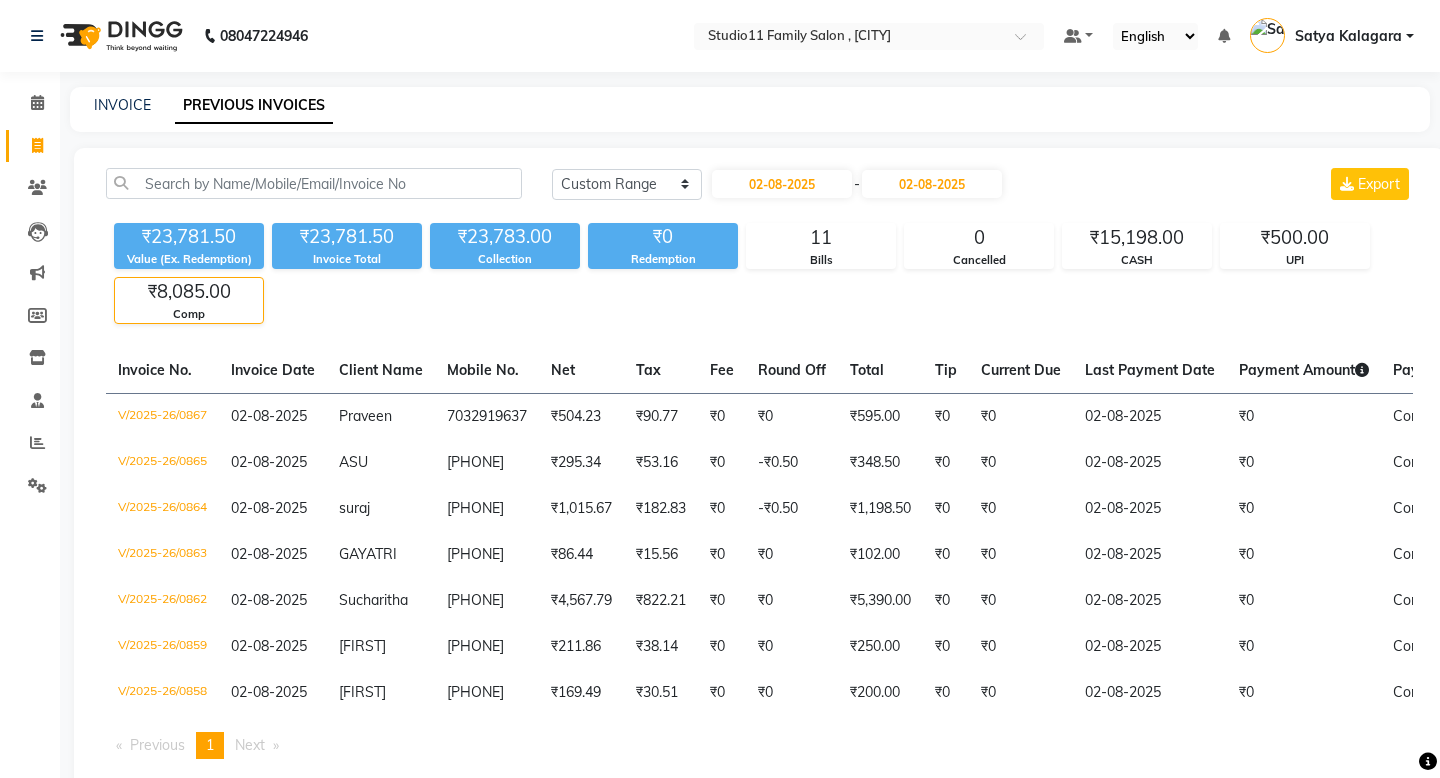 scroll, scrollTop: 47, scrollLeft: 0, axis: vertical 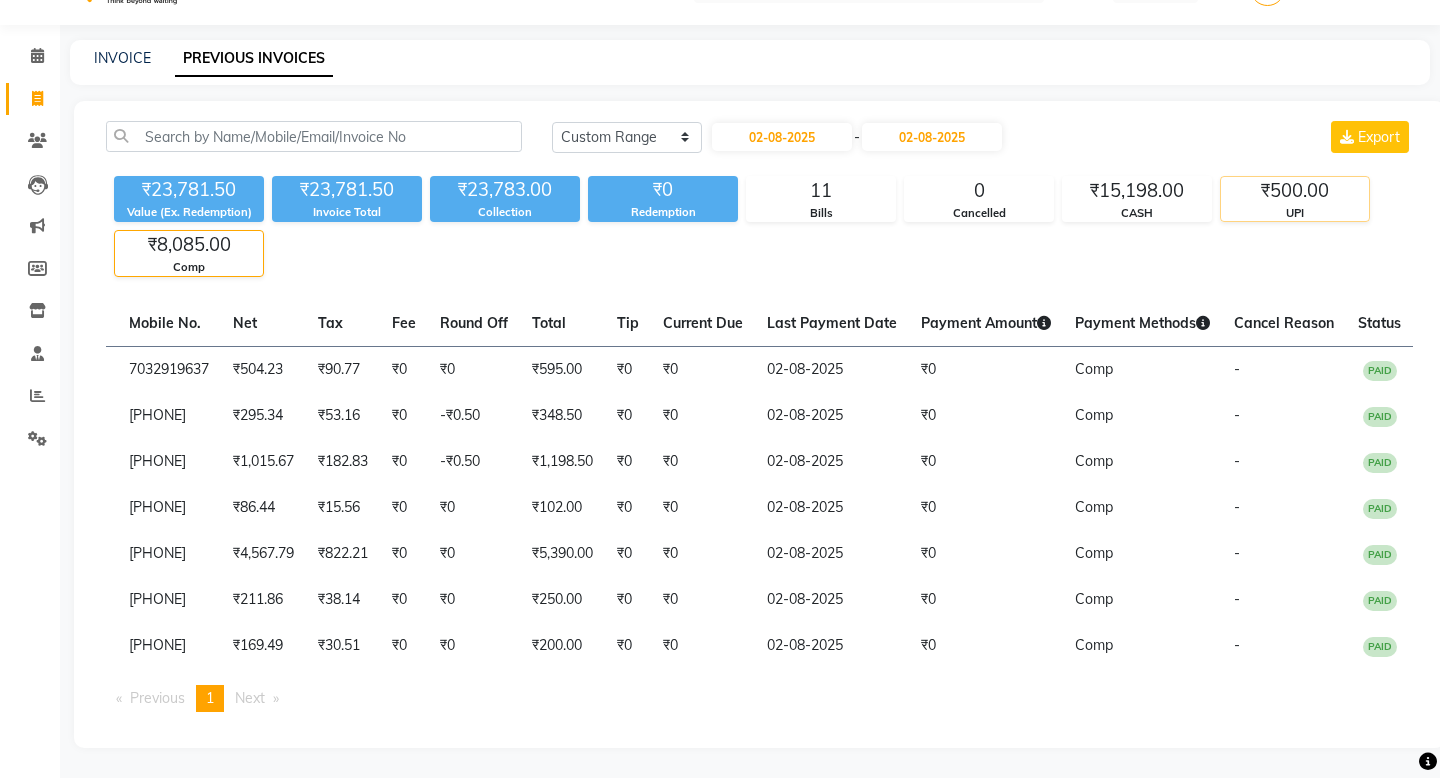 click on "₹500.00" 